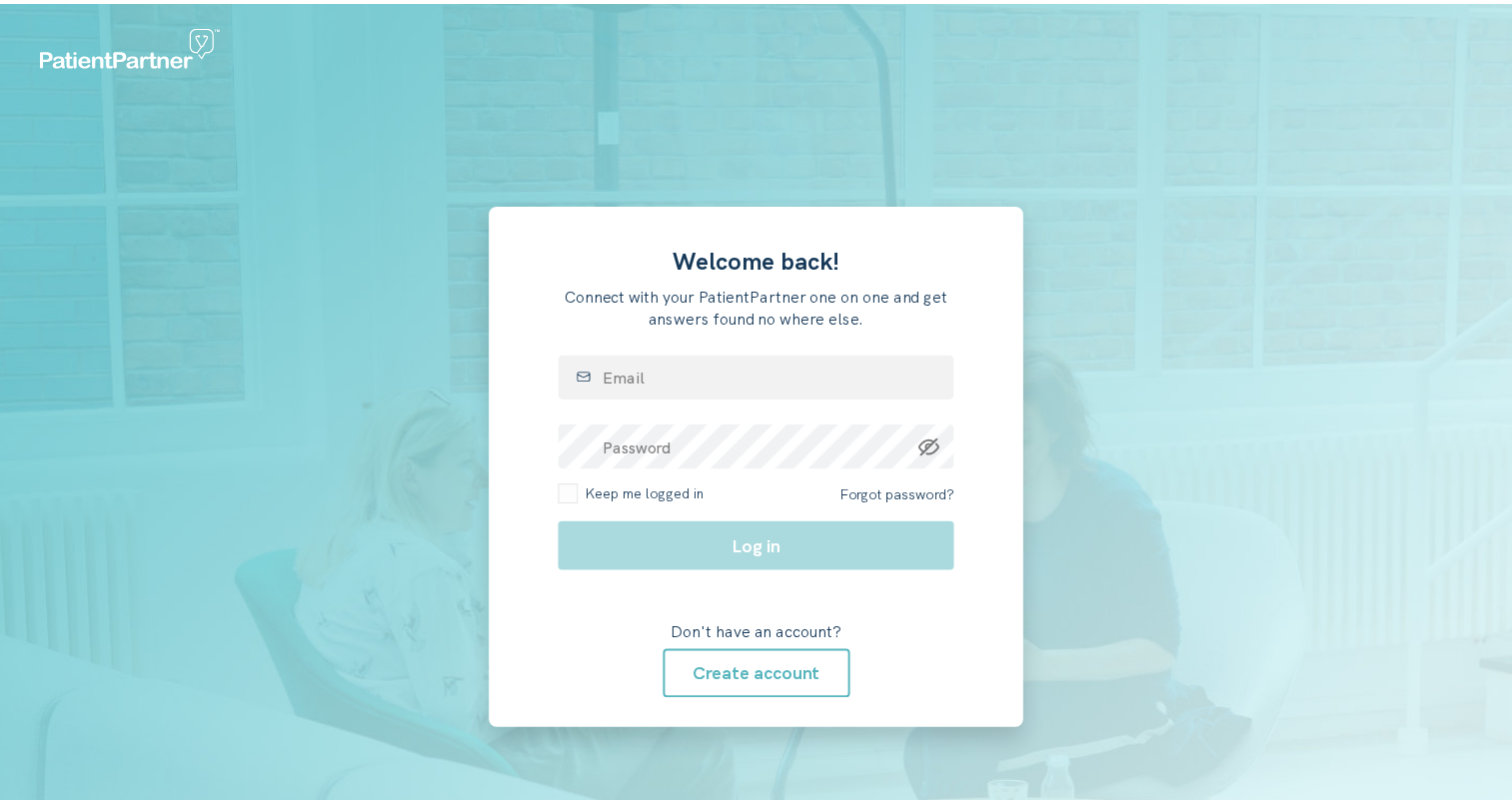 scroll, scrollTop: 0, scrollLeft: 0, axis: both 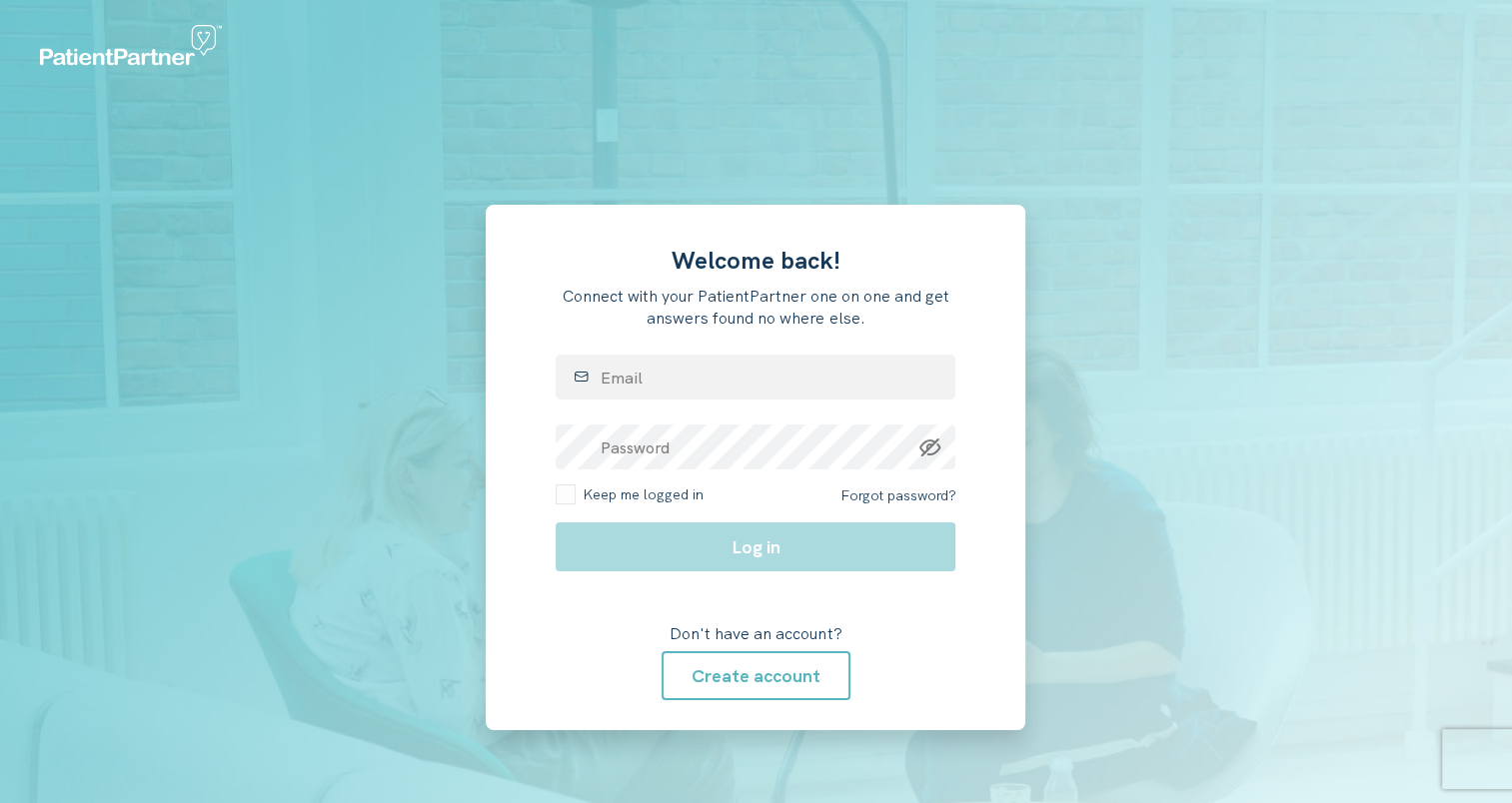 click on "Welcome back! Connect with your PatientPartner one on one and get answers found no where else. Email Password Keep me logged in Forgot password? Log in Don't have an account? Create account" at bounding box center [756, 467] 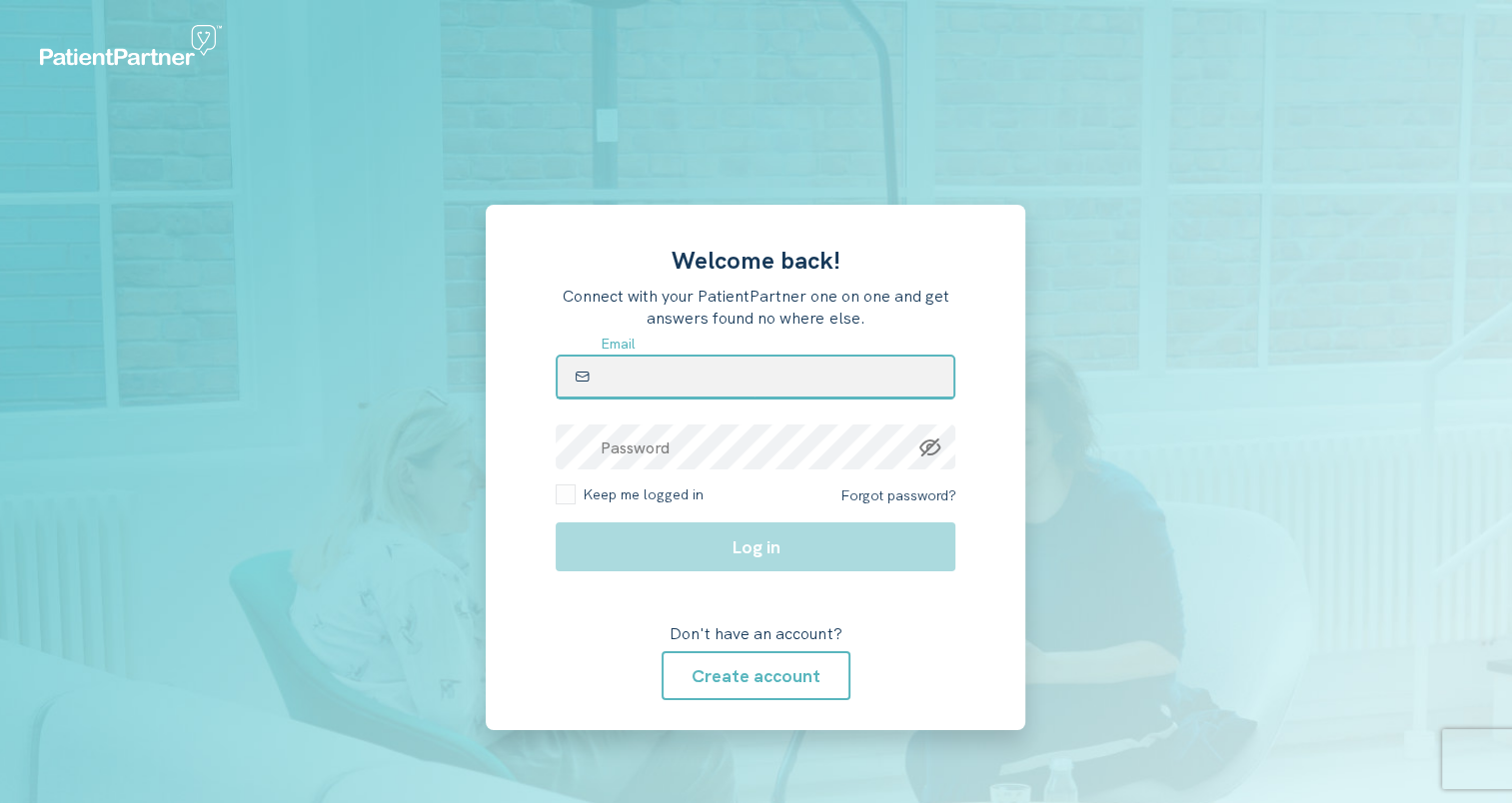 click at bounding box center (756, 377) 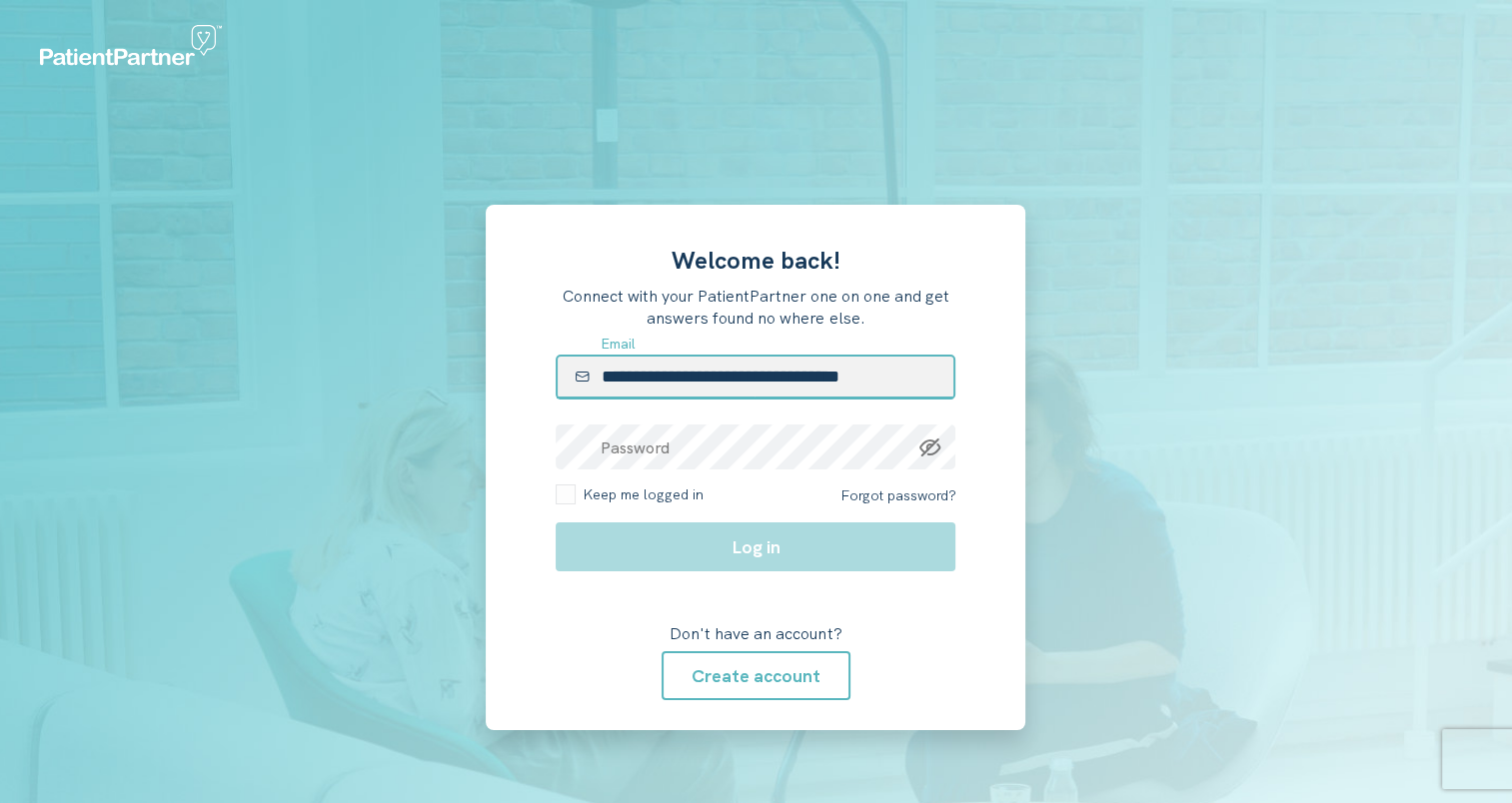 type on "**********" 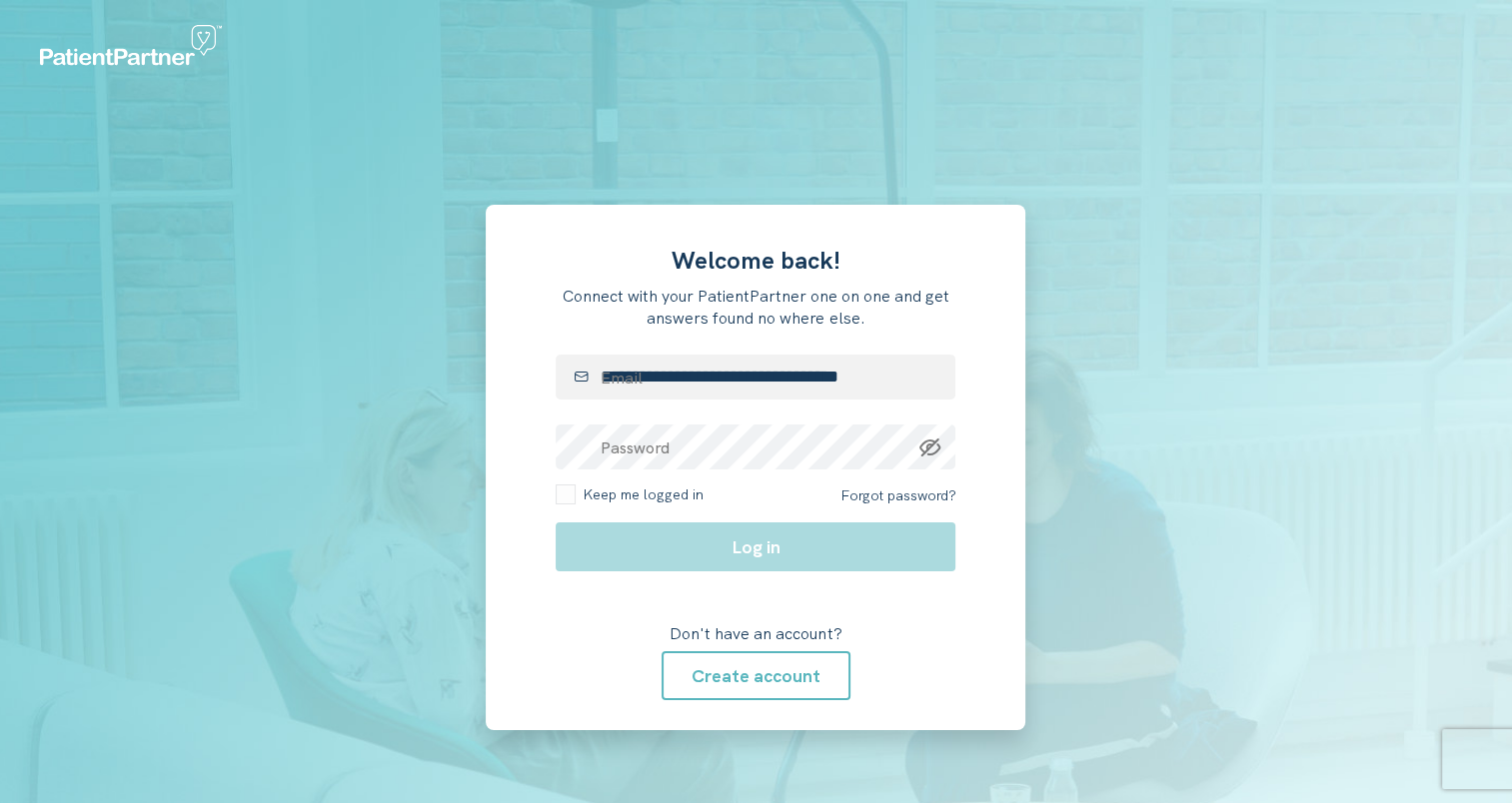 click on "**********" at bounding box center (756, 467) 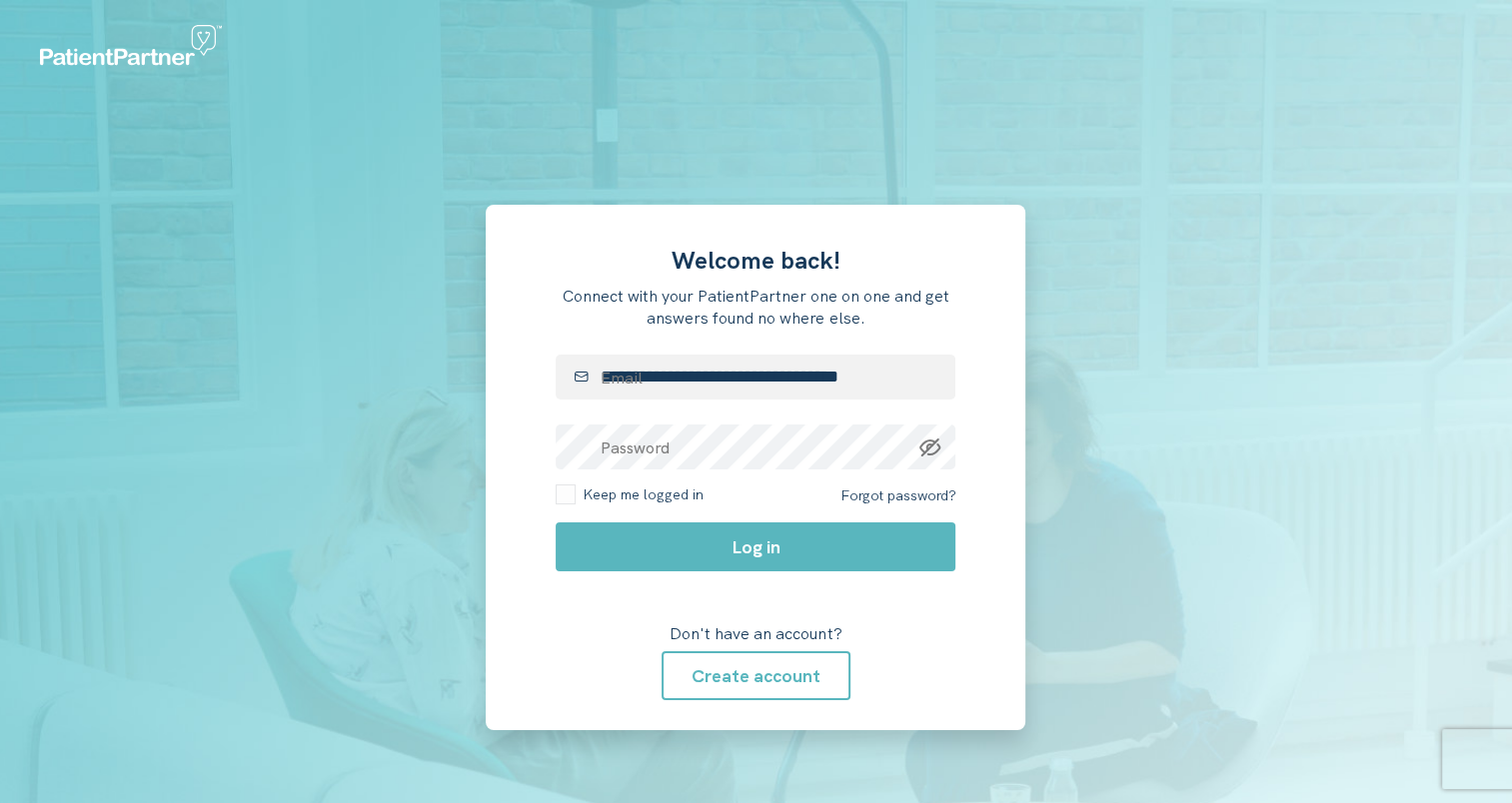 click on "**********" at bounding box center (756, 467) 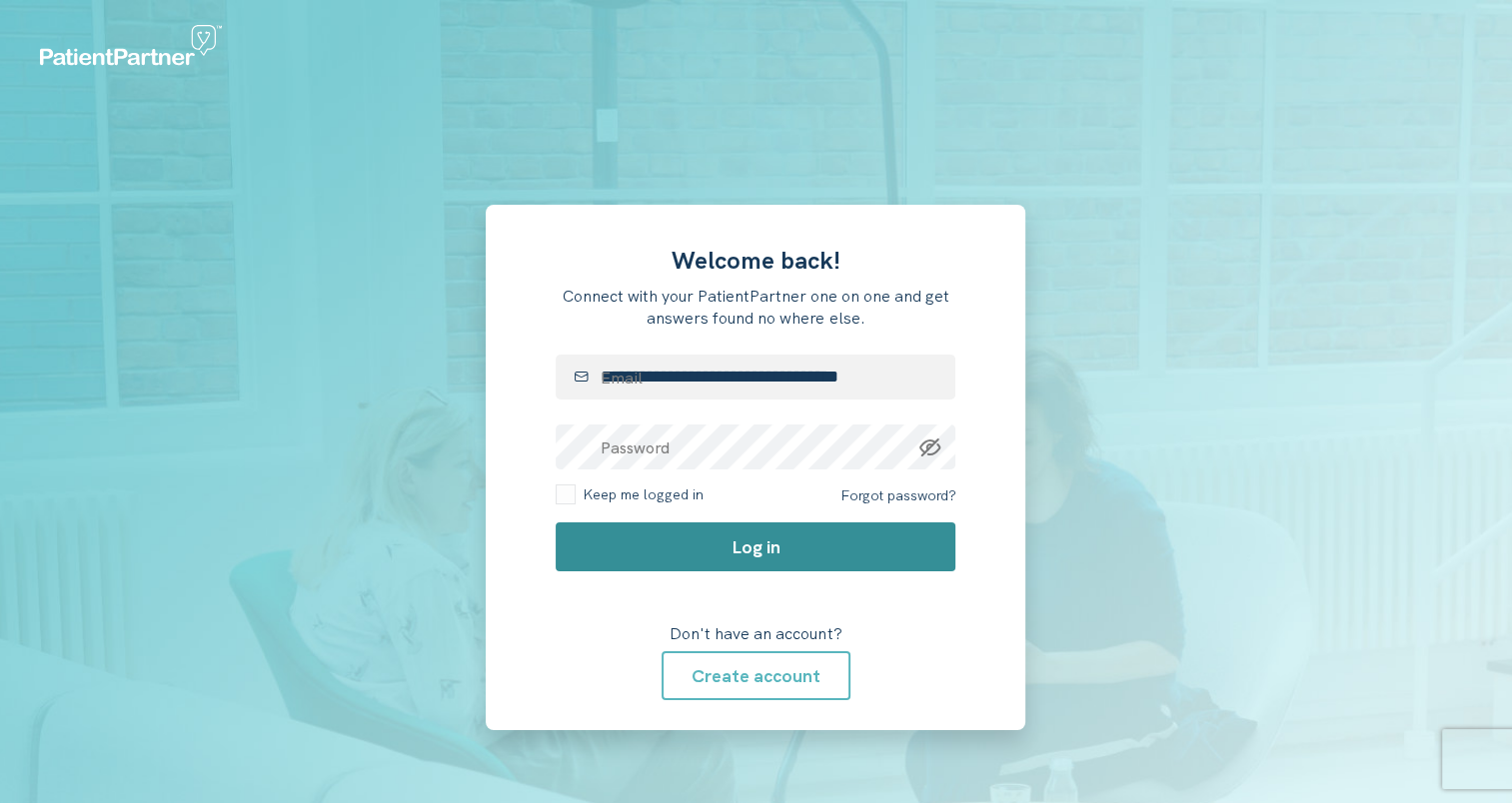 click on "Log in" 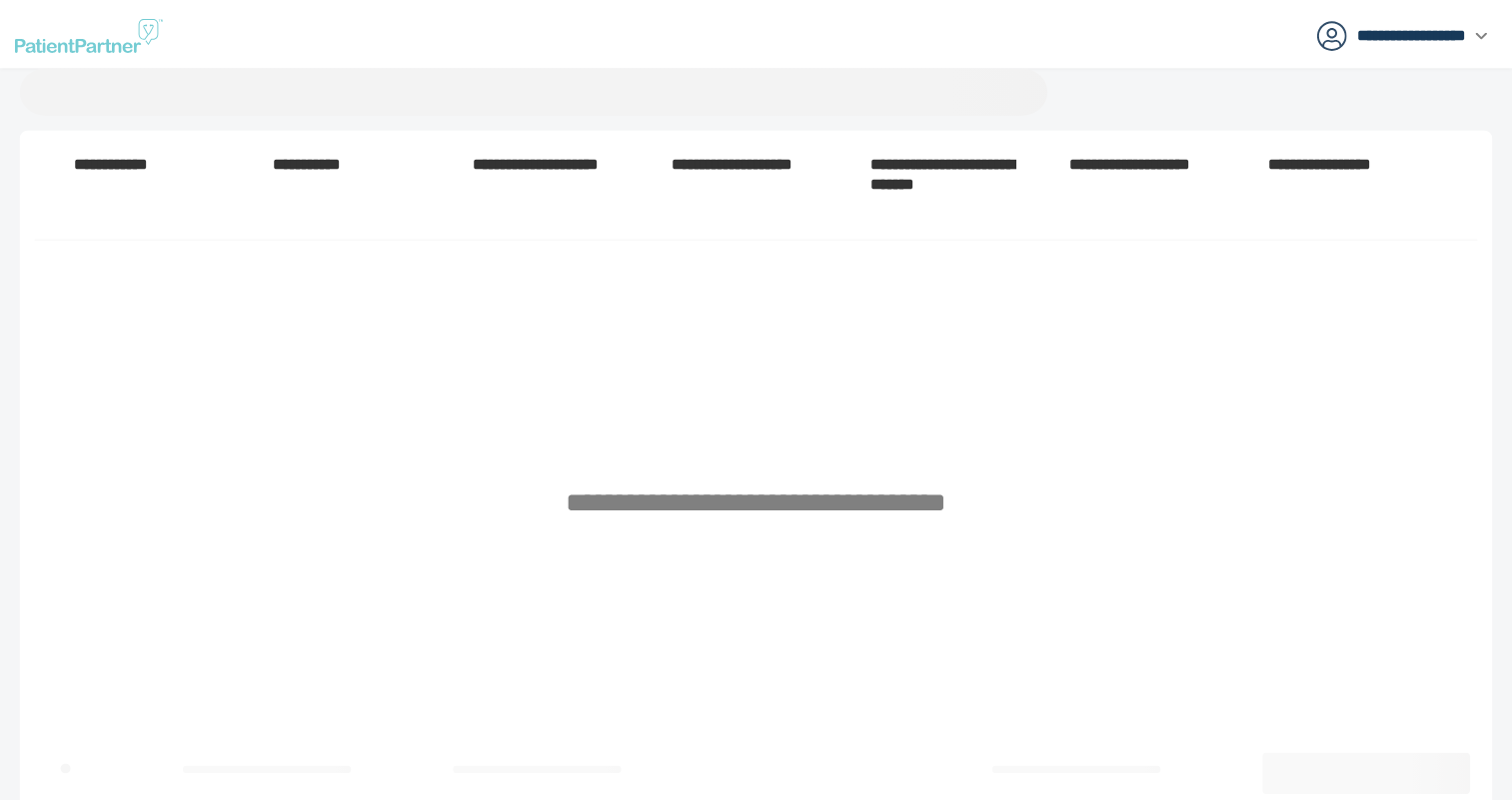 scroll, scrollTop: 0, scrollLeft: 0, axis: both 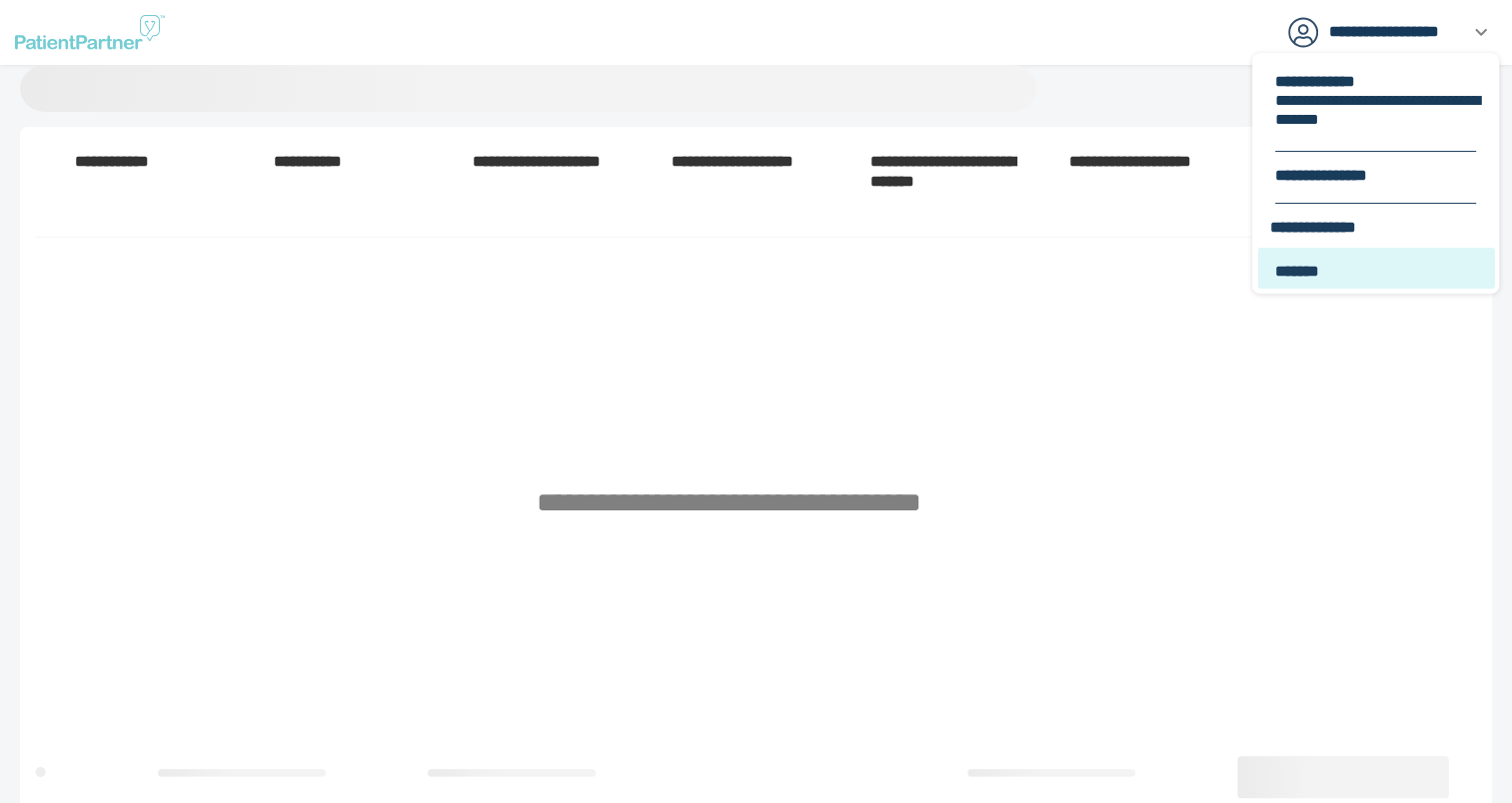 click on "*******" at bounding box center [1378, 271] 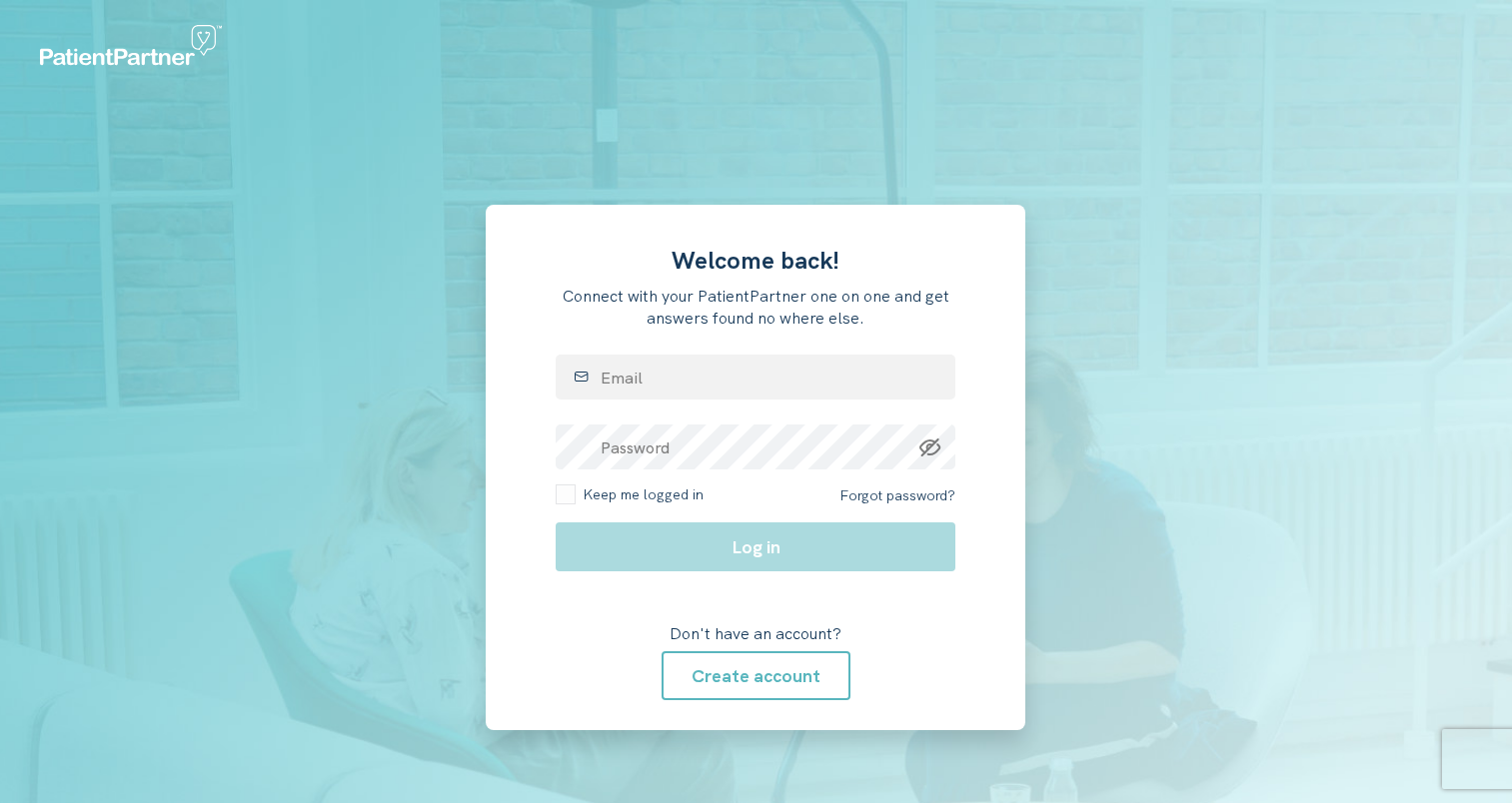 scroll, scrollTop: 0, scrollLeft: 0, axis: both 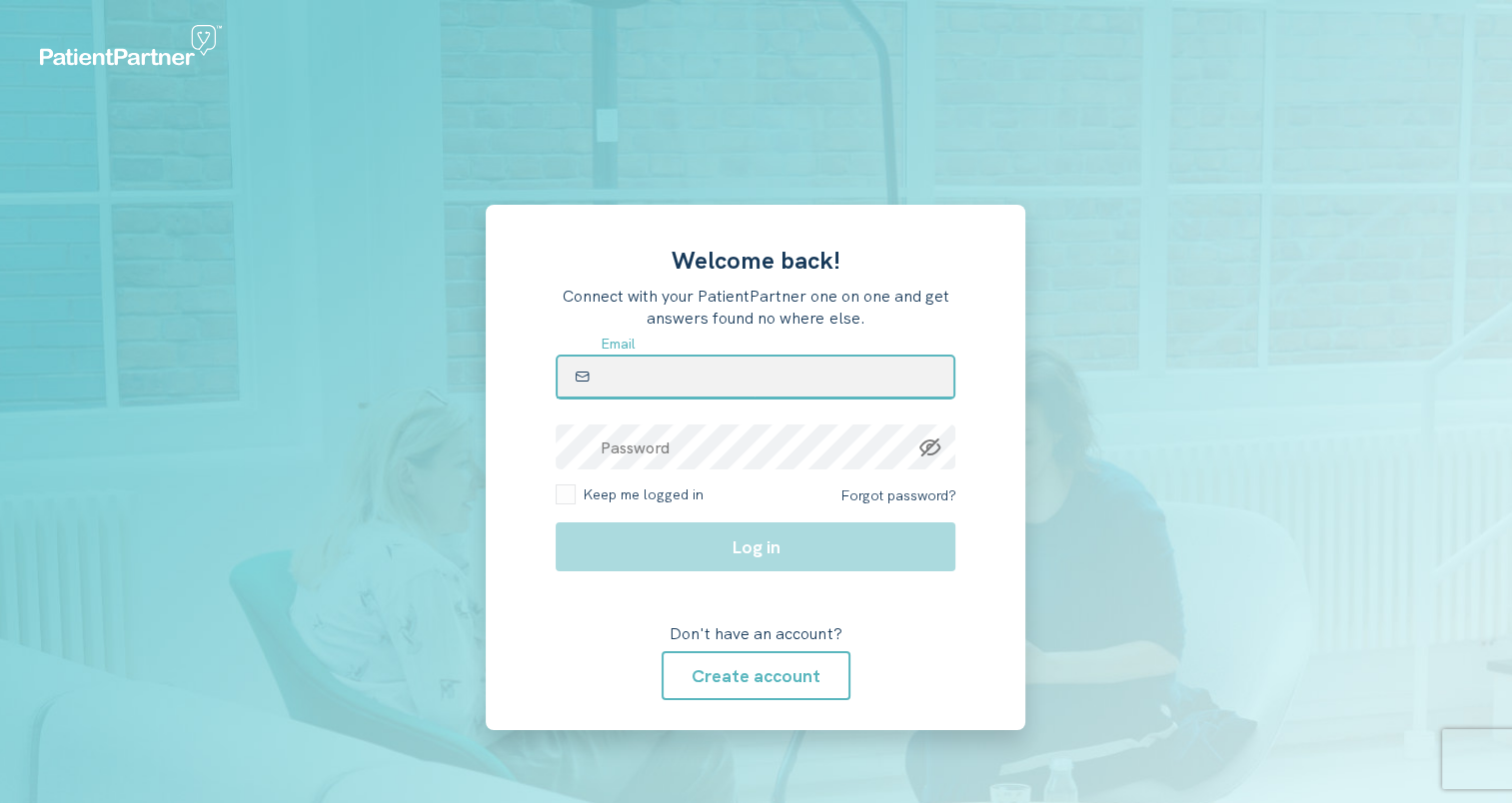 click at bounding box center (756, 377) 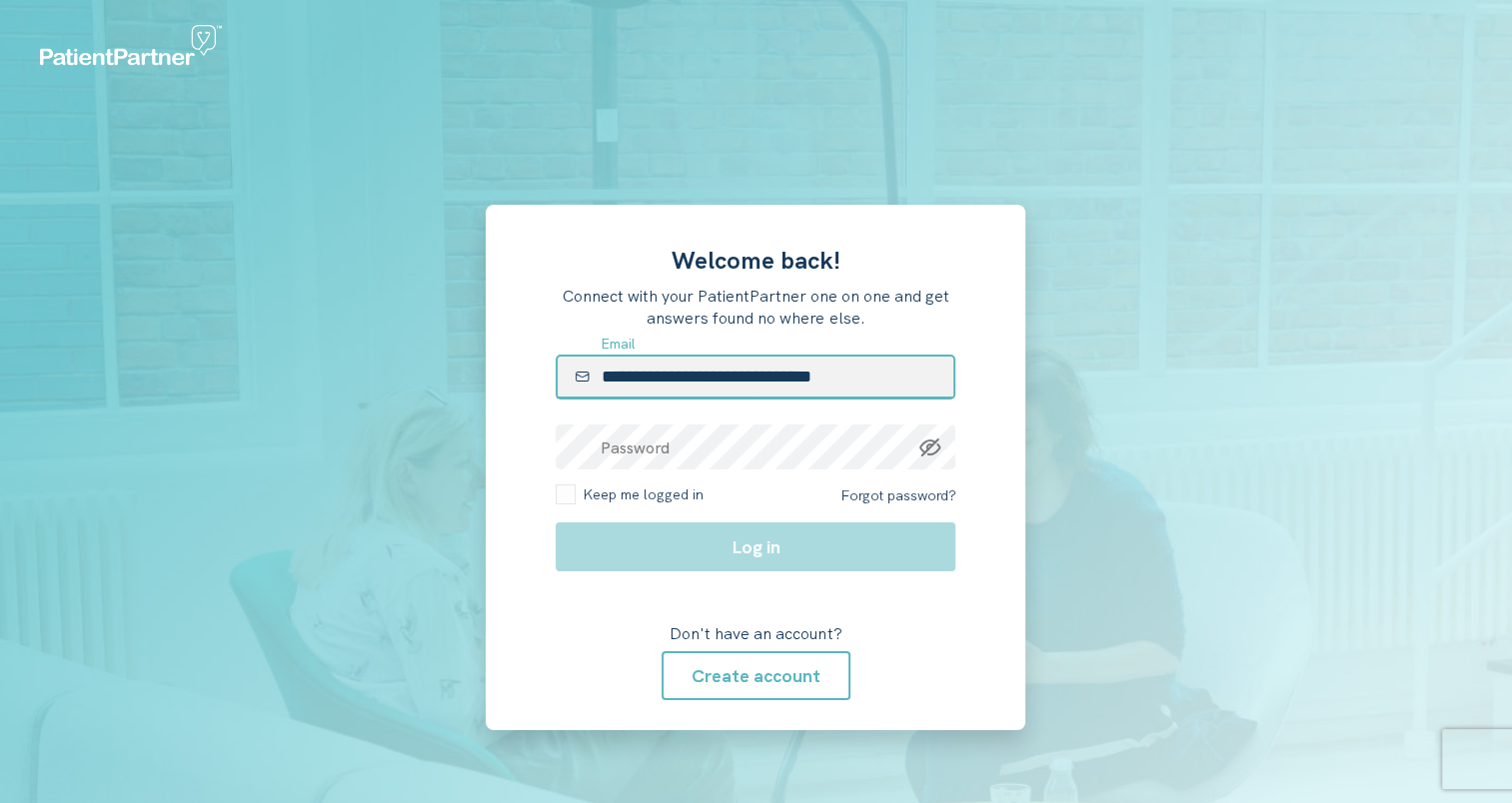 type on "**********" 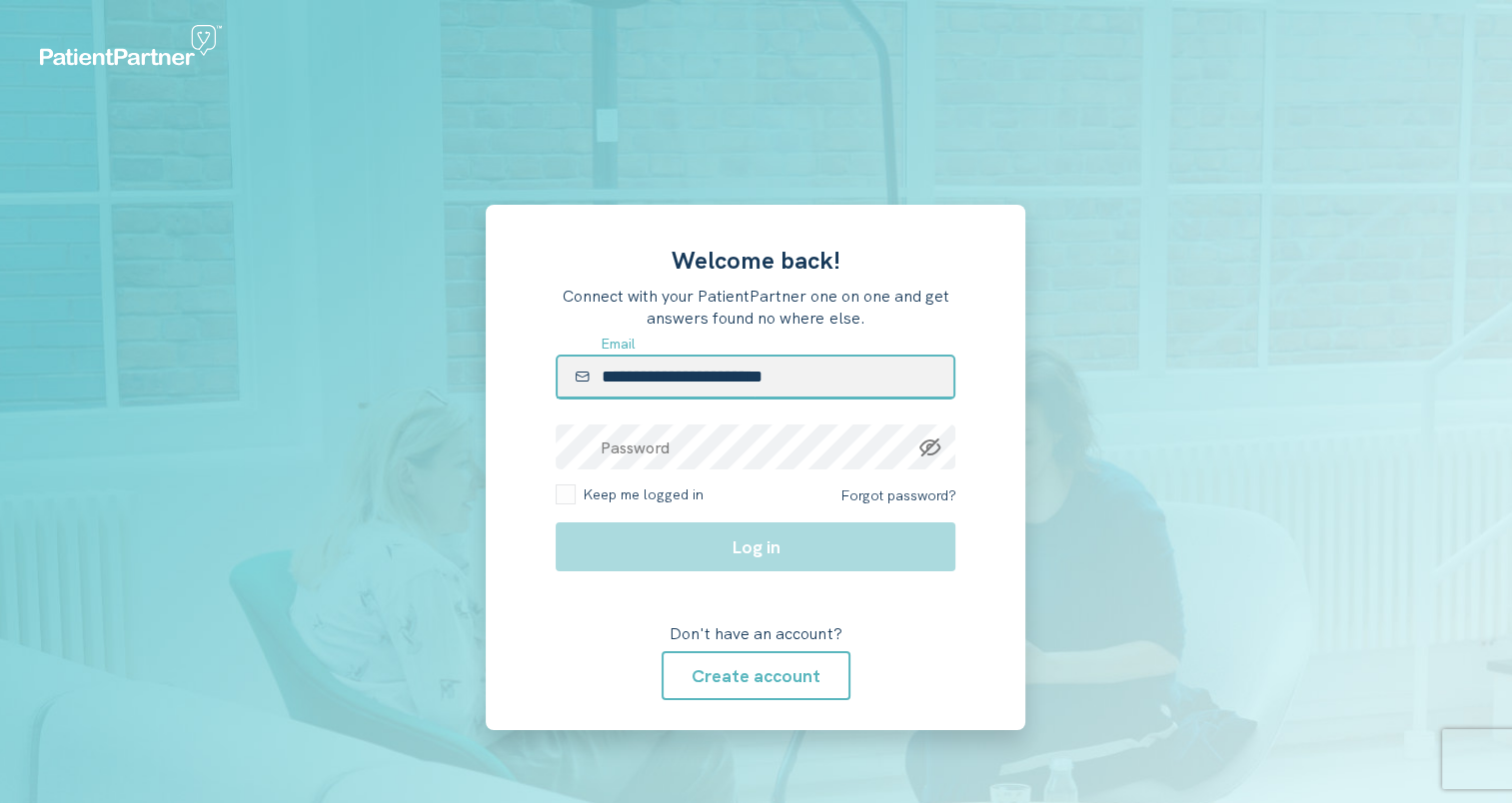 drag, startPoint x: 871, startPoint y: 379, endPoint x: 608, endPoint y: 359, distance: 263.7594 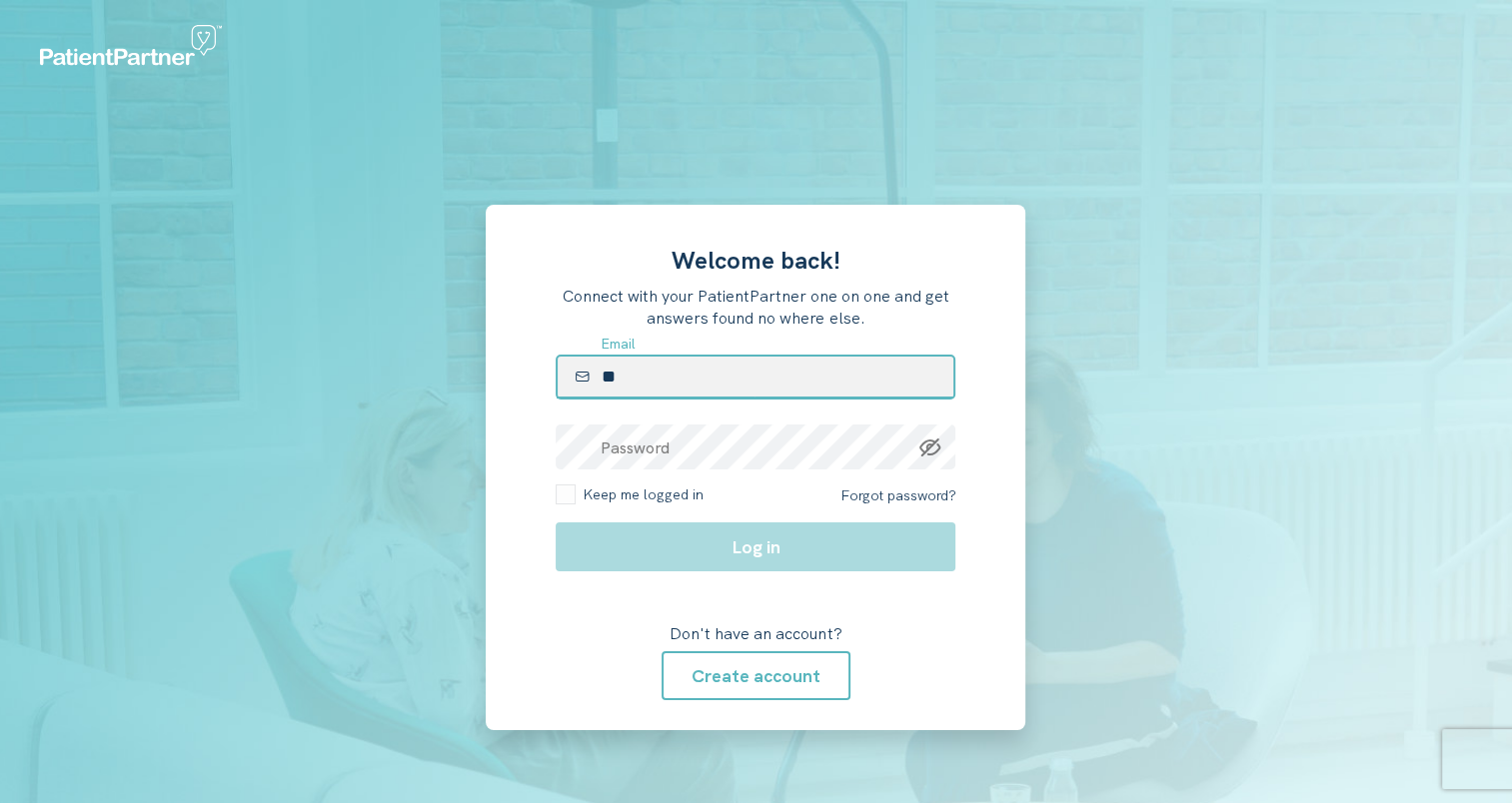 type on "**********" 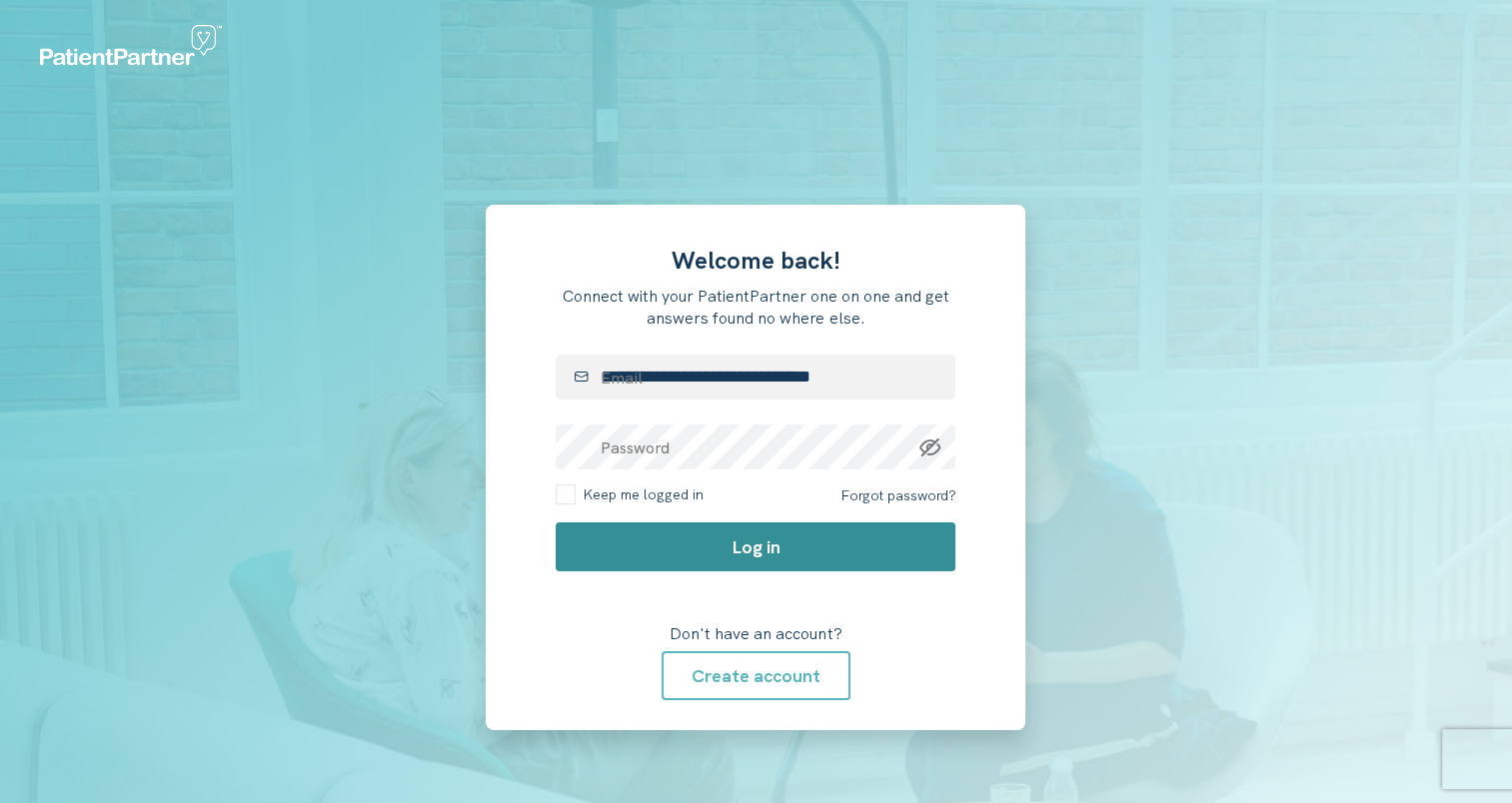 click on "Log in" 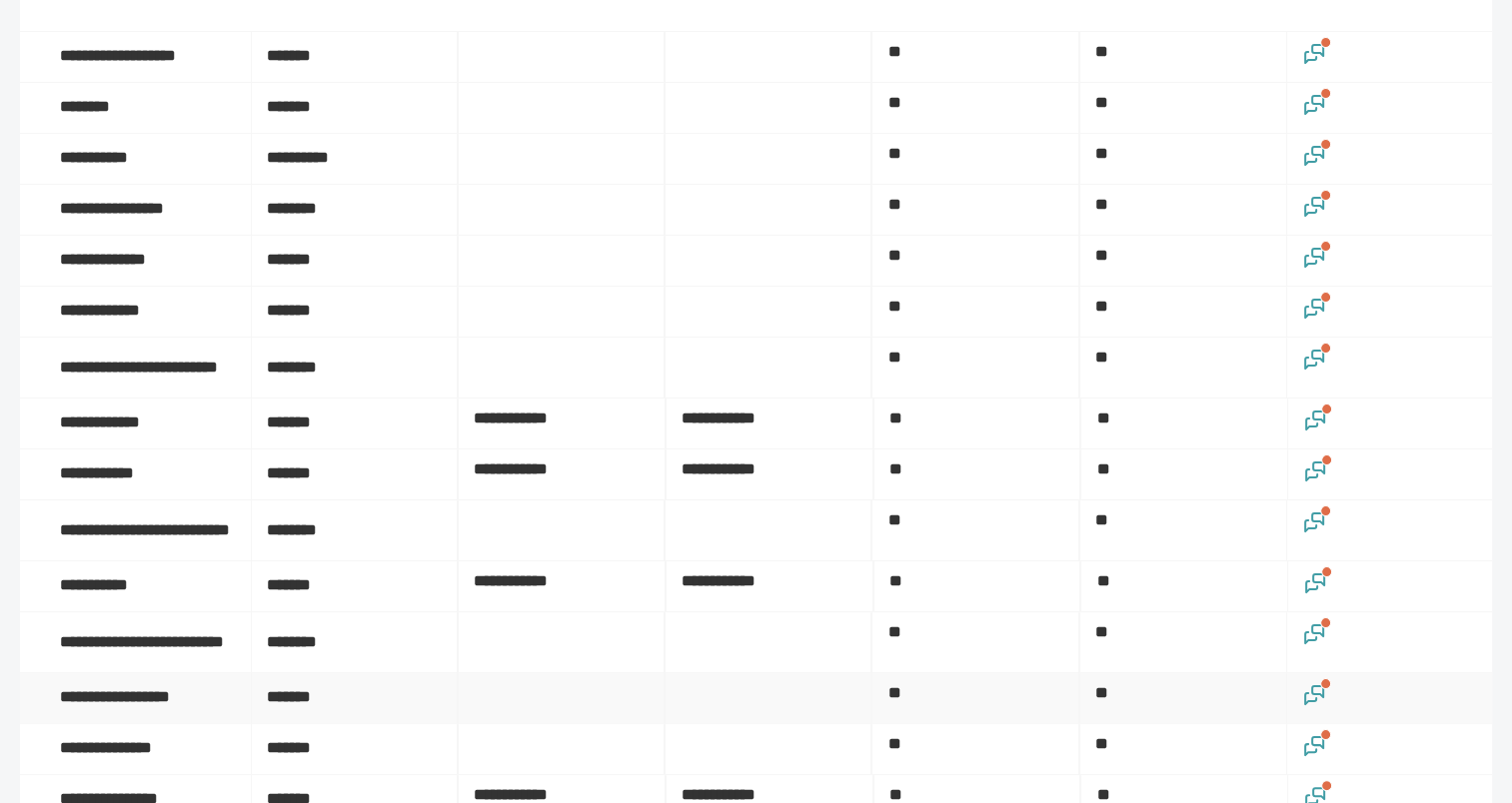 scroll, scrollTop: 300, scrollLeft: 0, axis: vertical 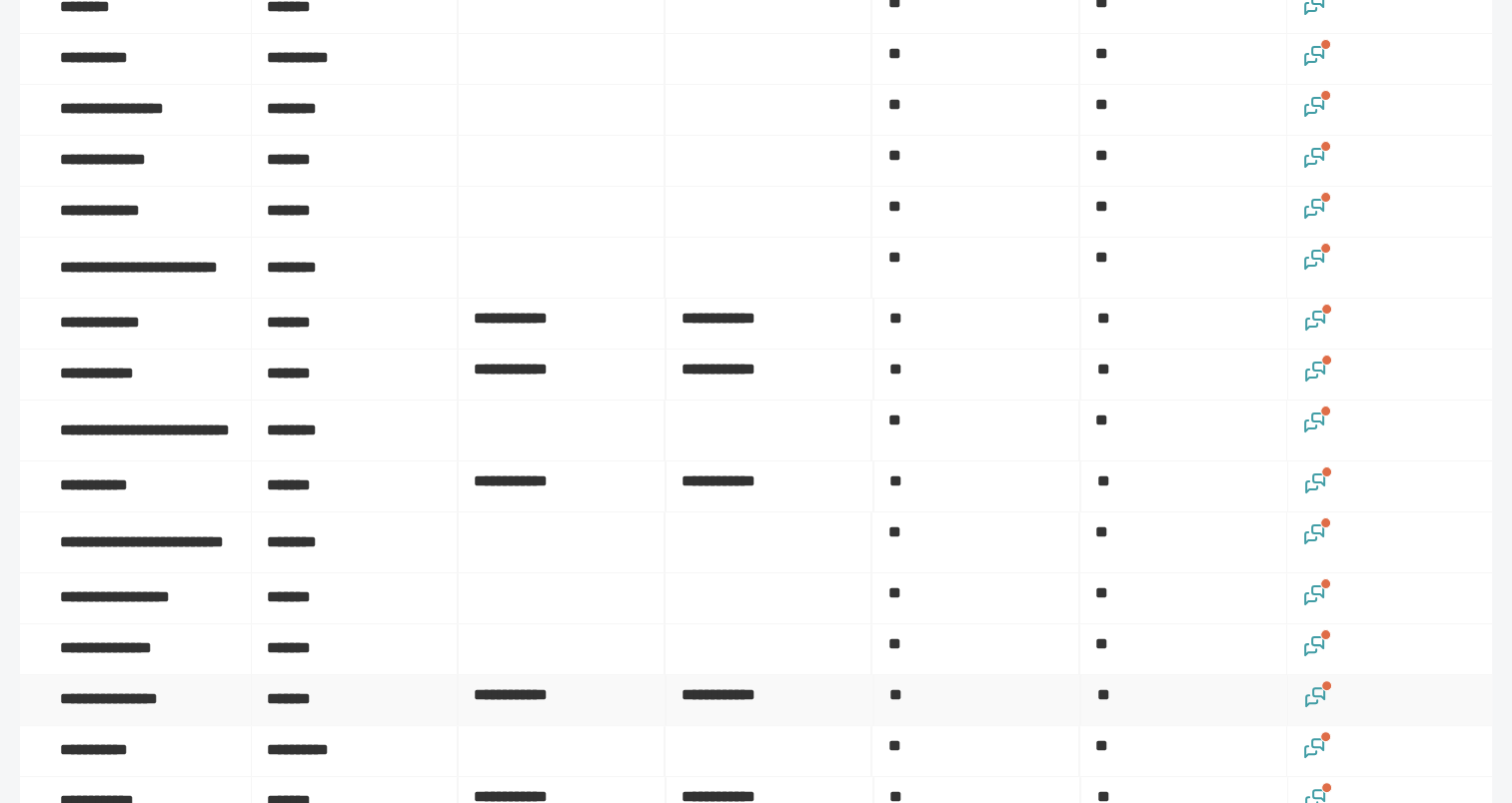 click 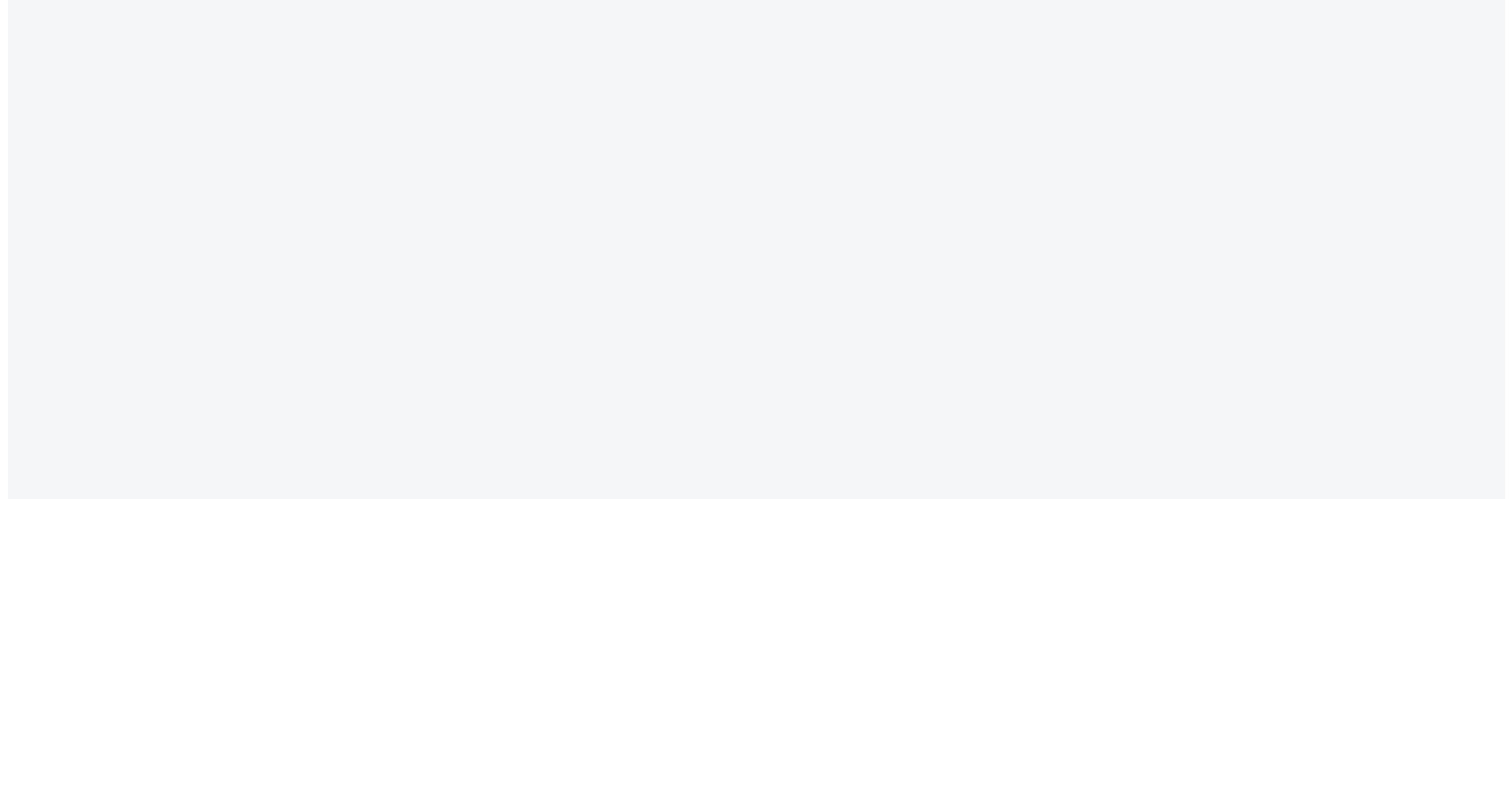 scroll, scrollTop: 0, scrollLeft: 0, axis: both 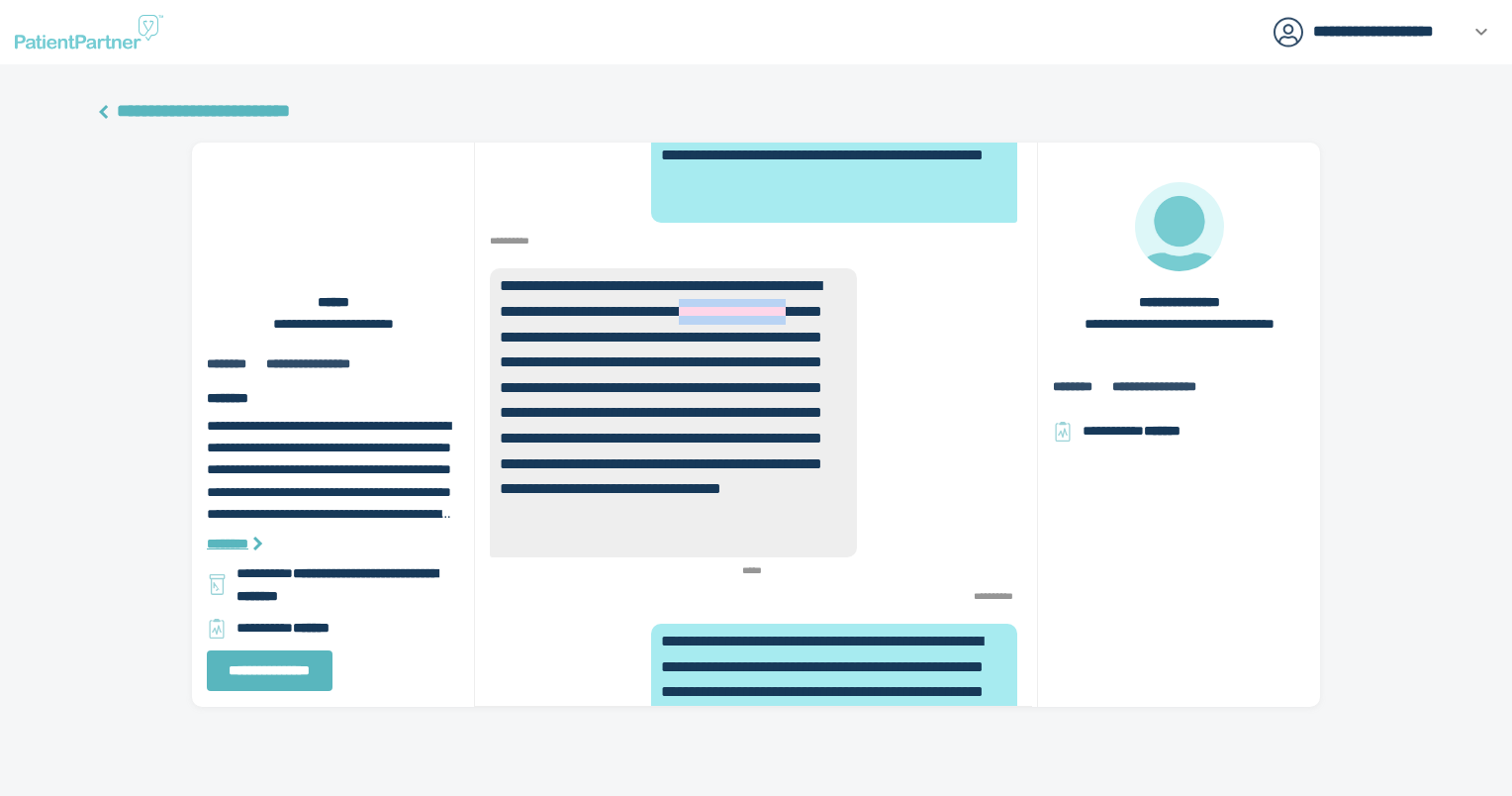 drag, startPoint x: 641, startPoint y: 339, endPoint x: 496, endPoint y: 347, distance: 145.22052 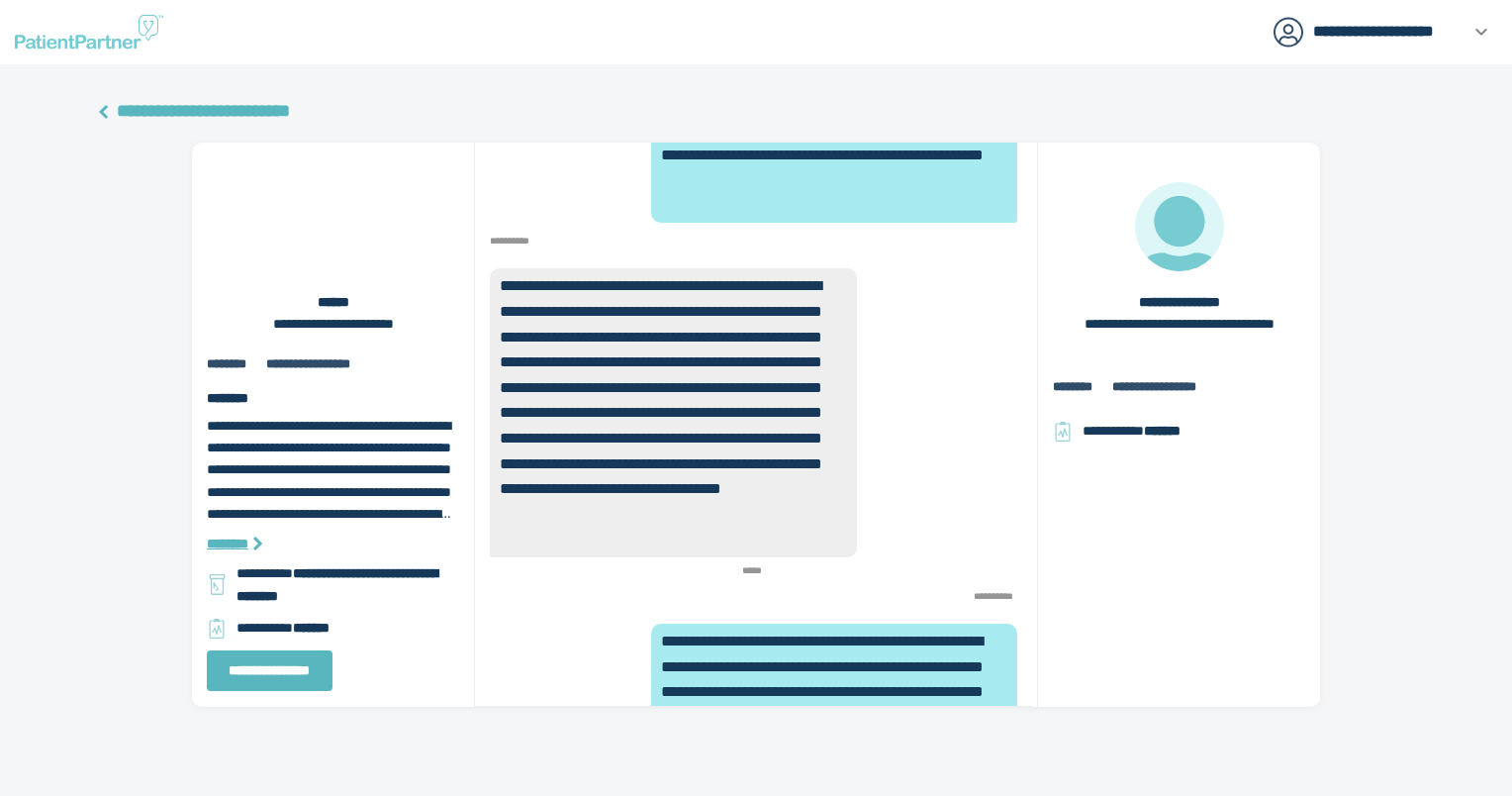 click on "**********" at bounding box center [756, 410] 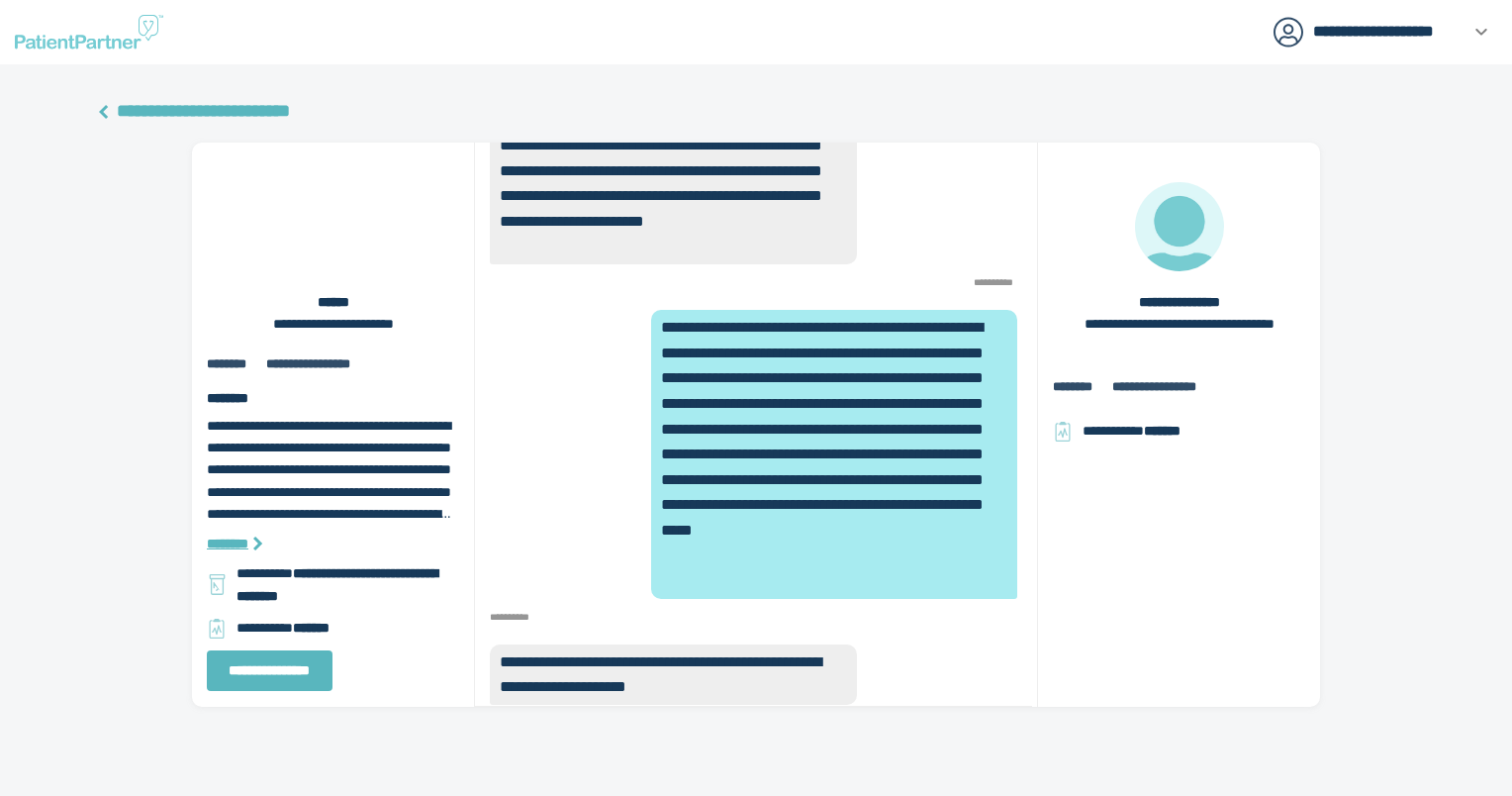 scroll, scrollTop: 0, scrollLeft: 0, axis: both 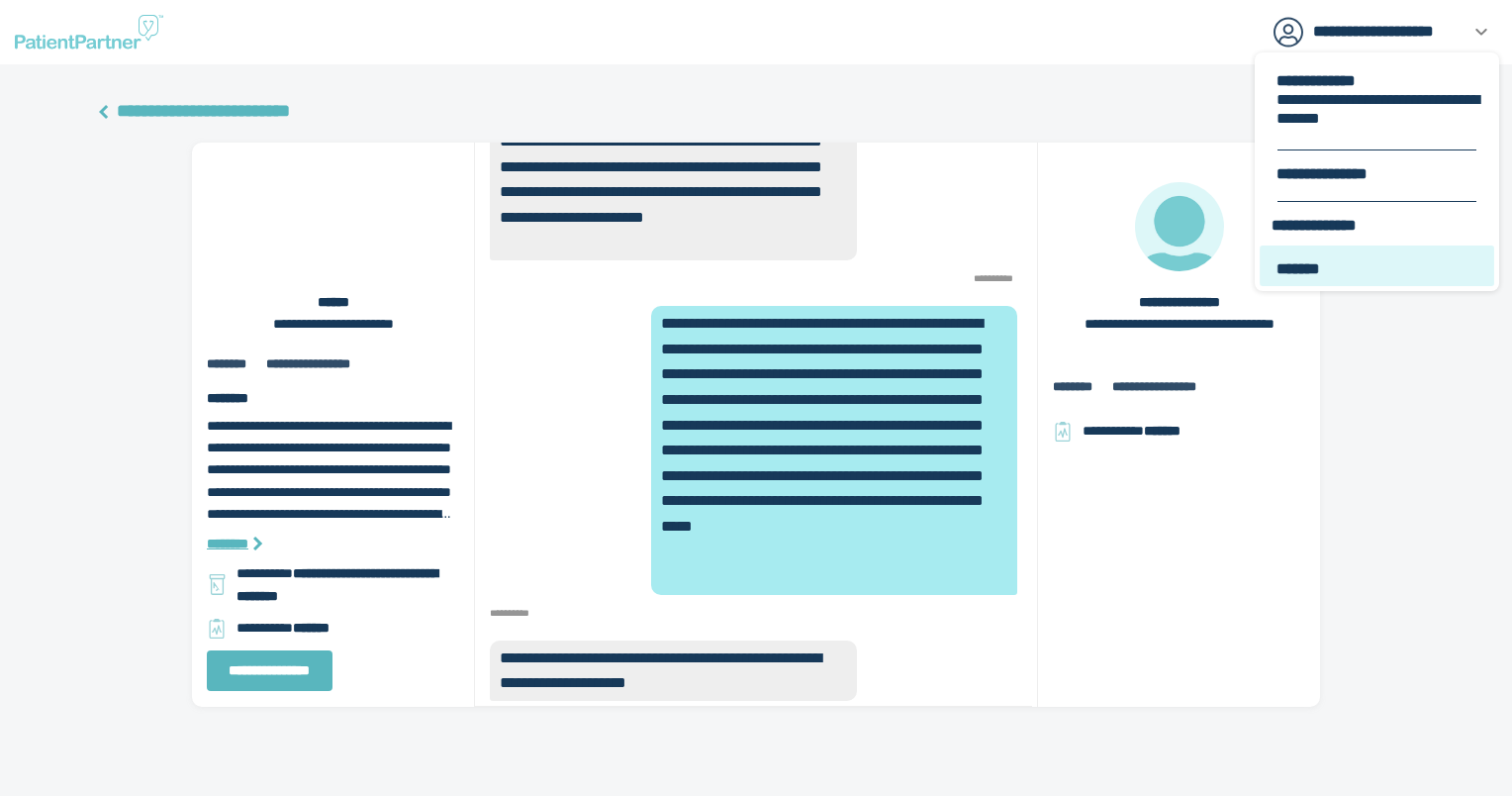 click on "*******" at bounding box center [1378, 268] 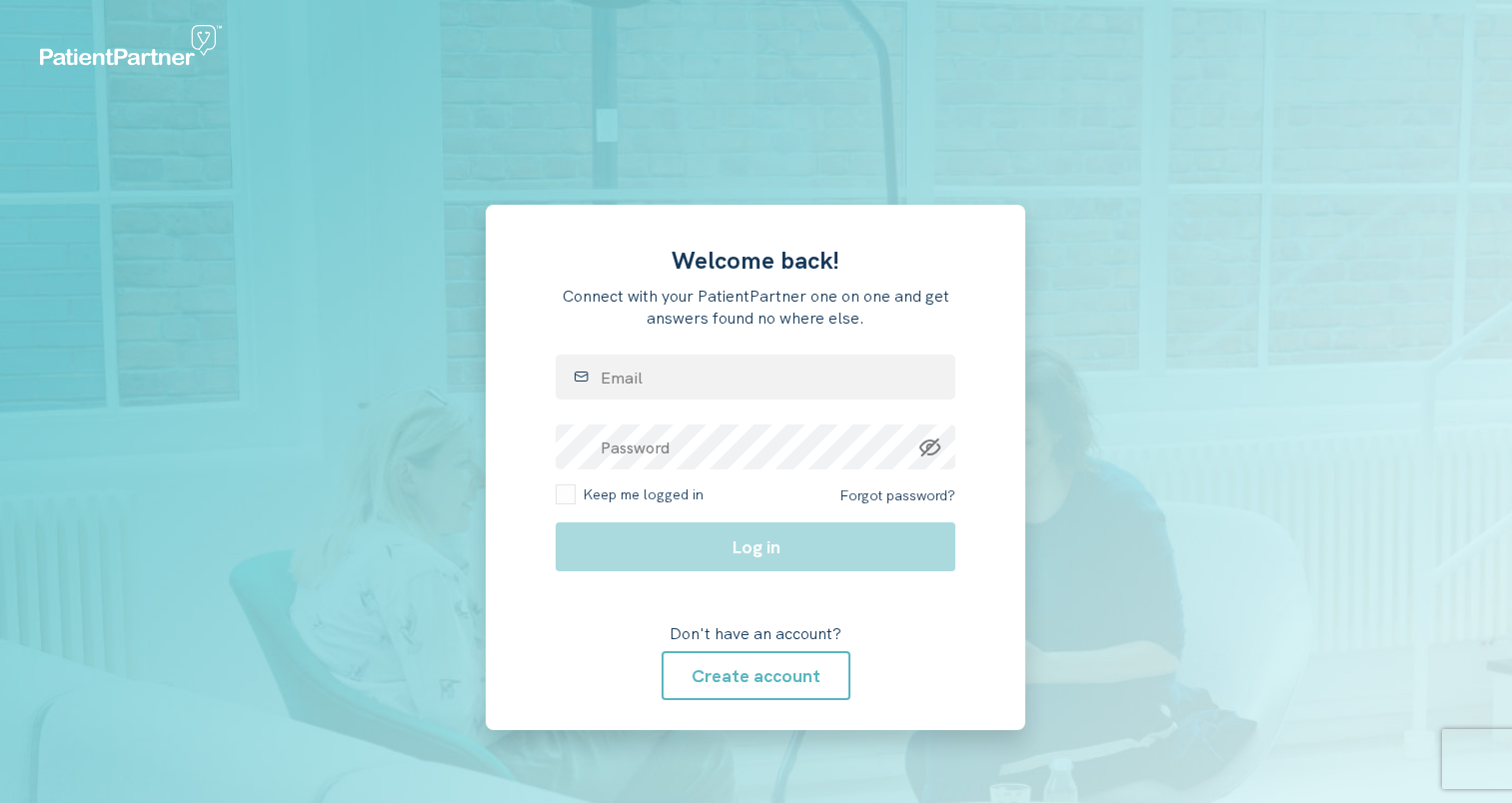 scroll, scrollTop: 0, scrollLeft: 0, axis: both 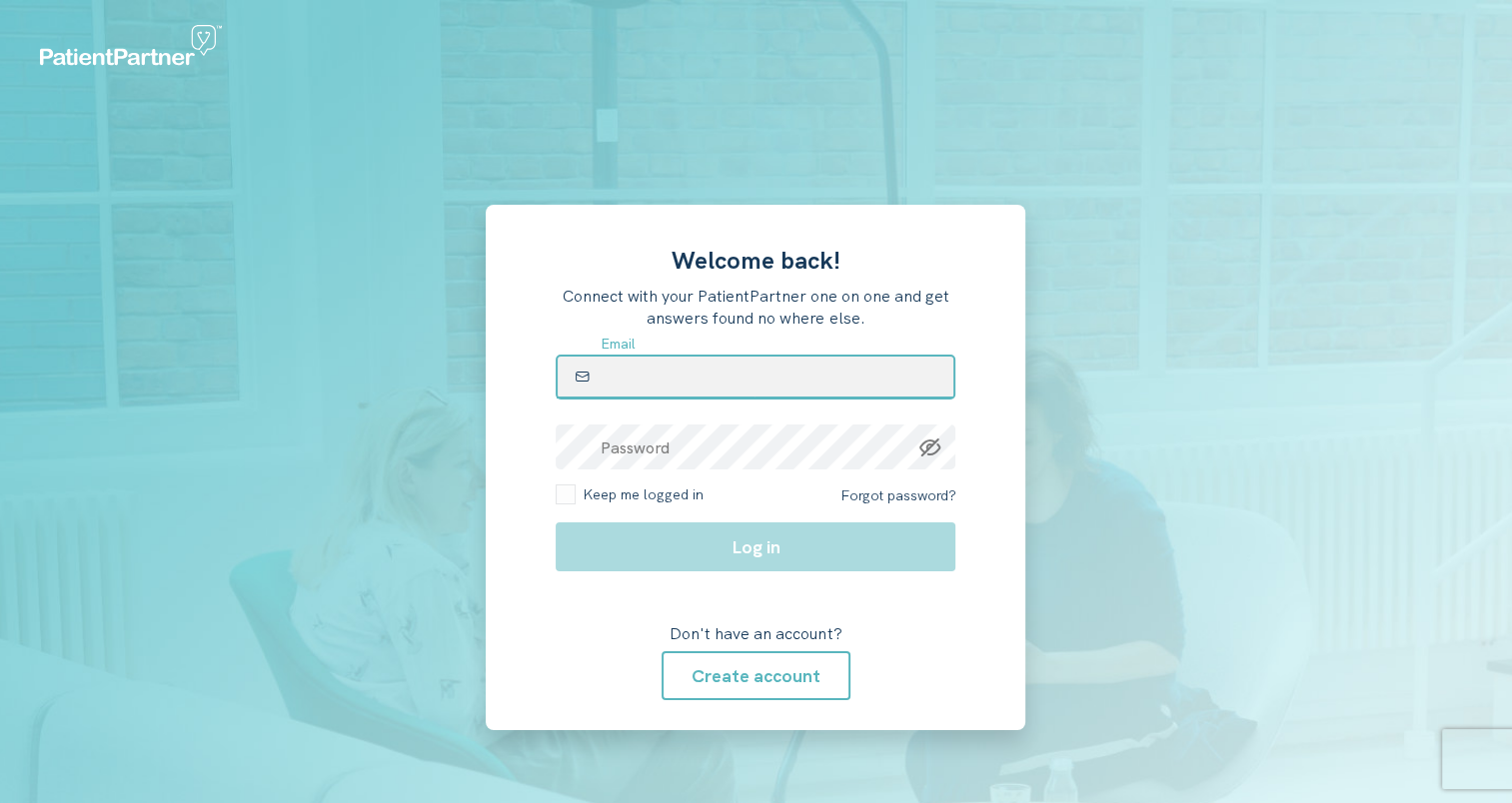 click at bounding box center (756, 377) 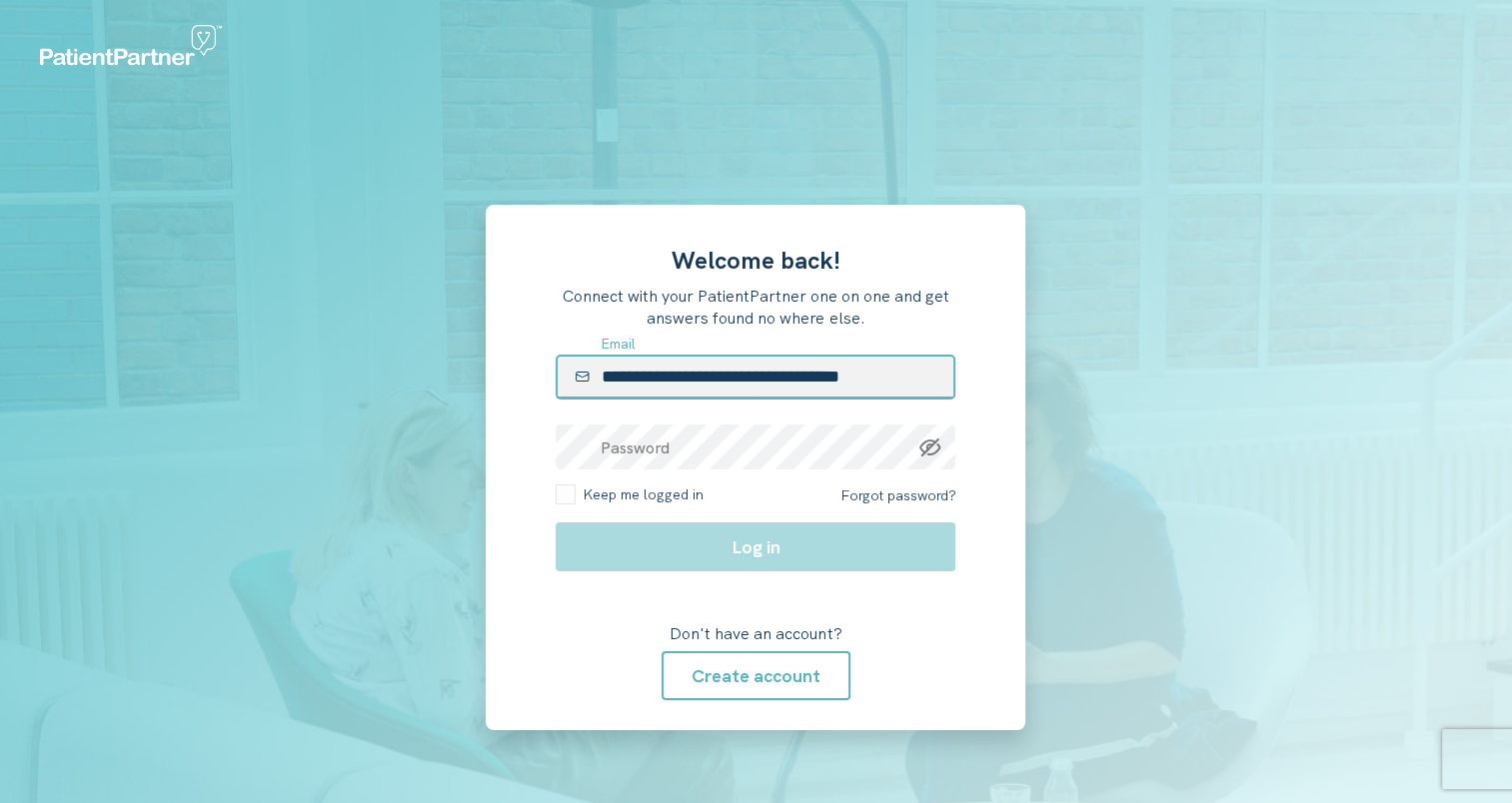 type on "**********" 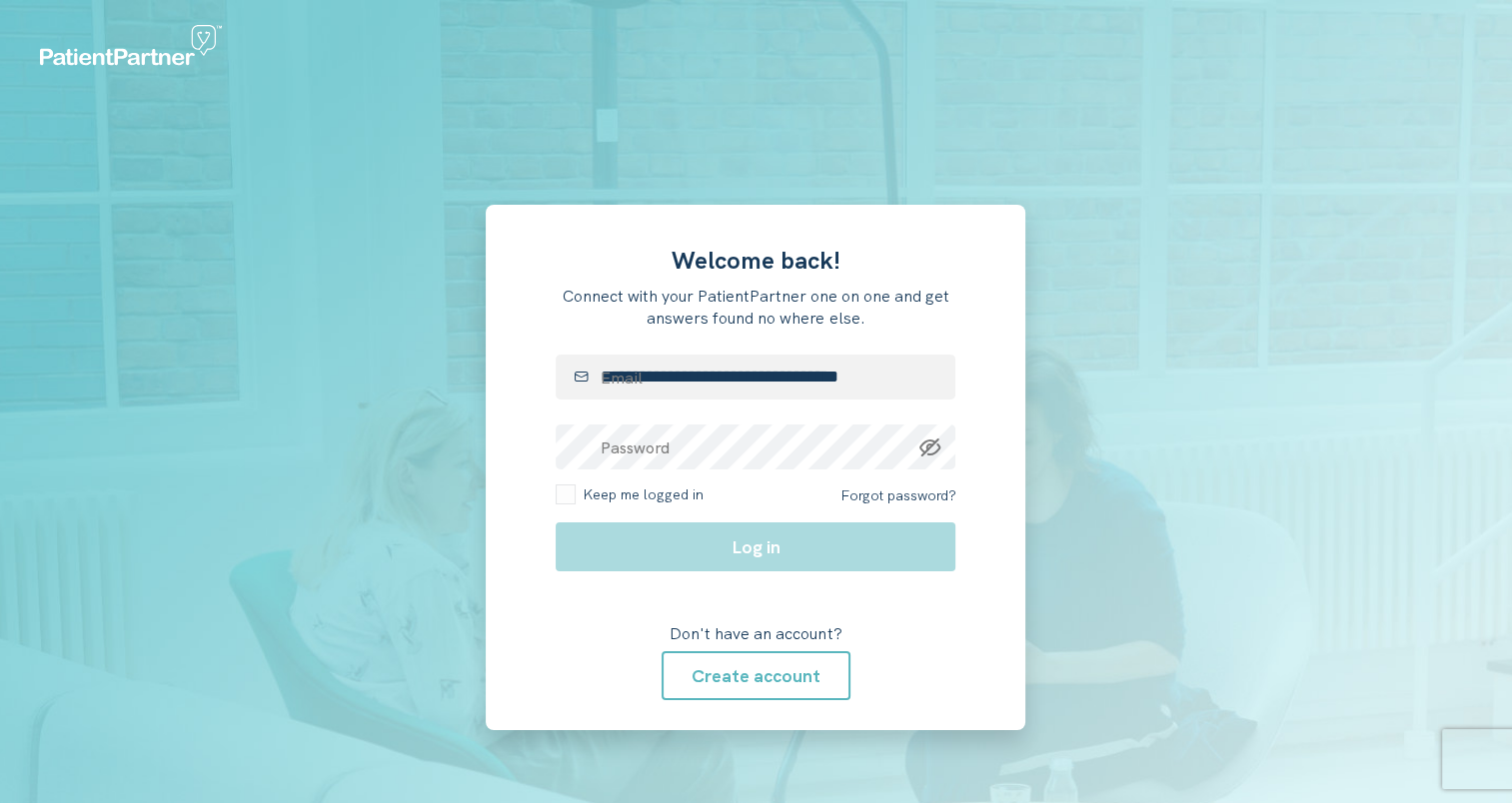 drag, startPoint x: 388, startPoint y: 449, endPoint x: 427, endPoint y: 444, distance: 39.319207 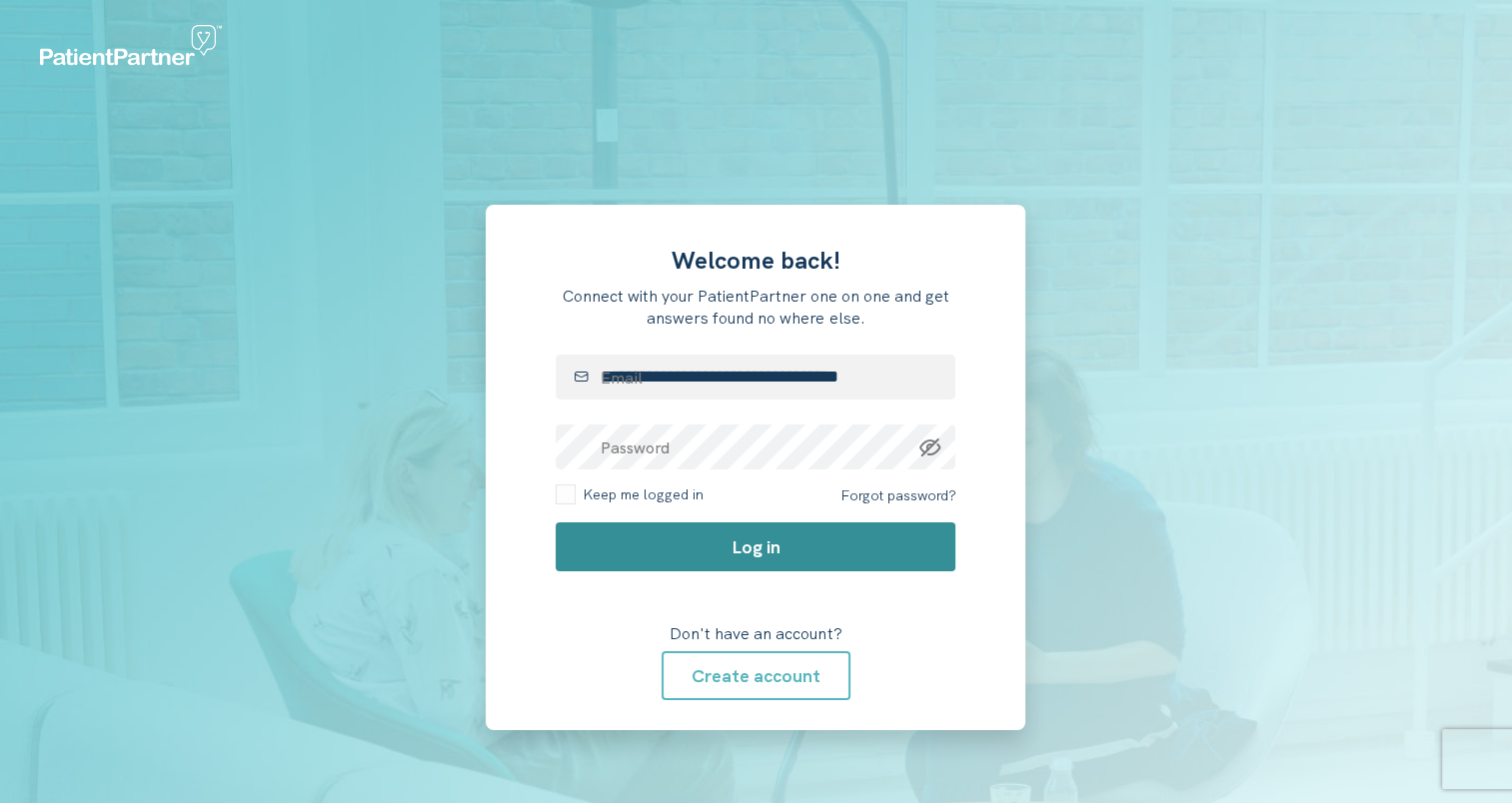click on "Log in" 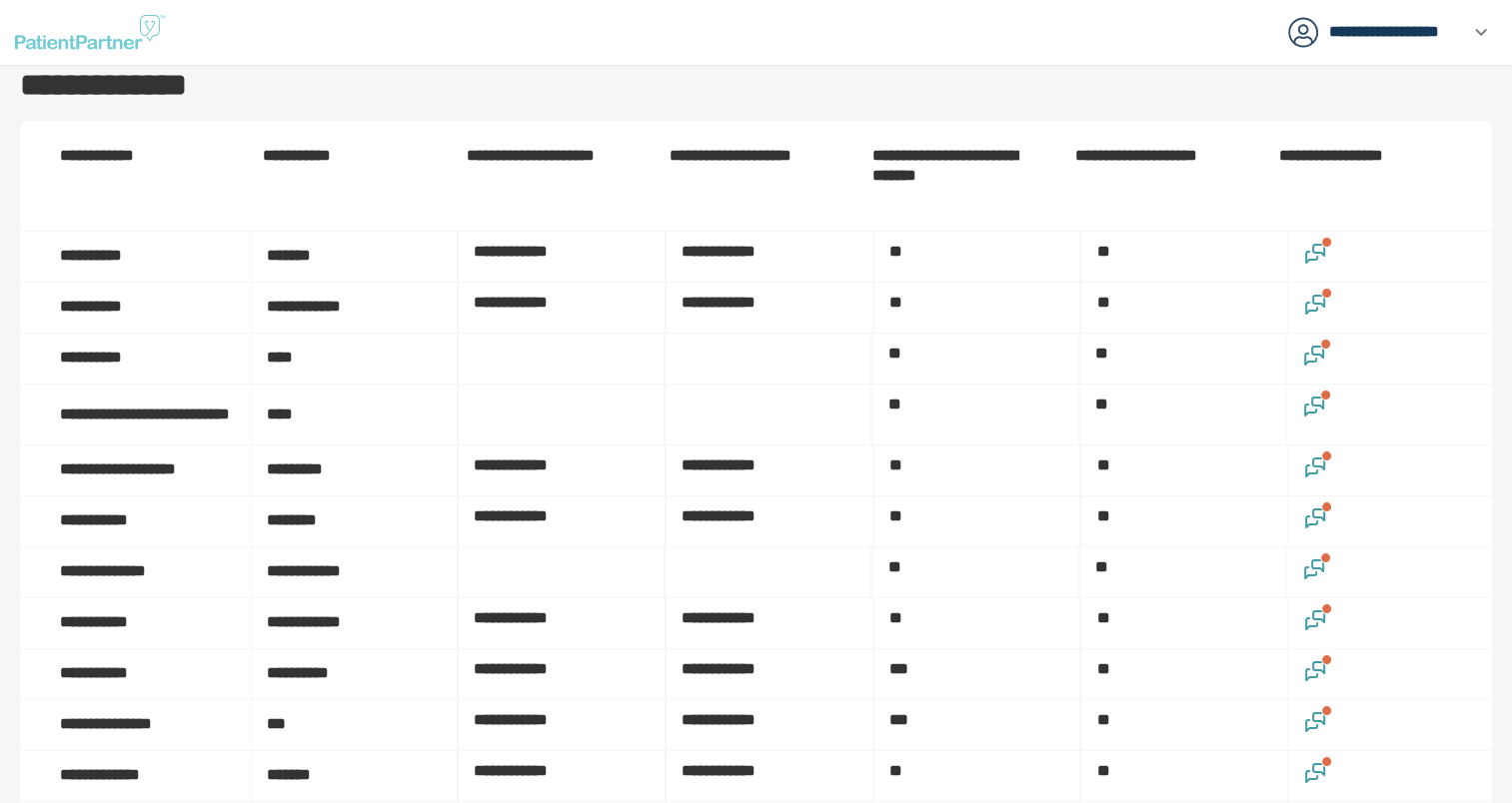 click 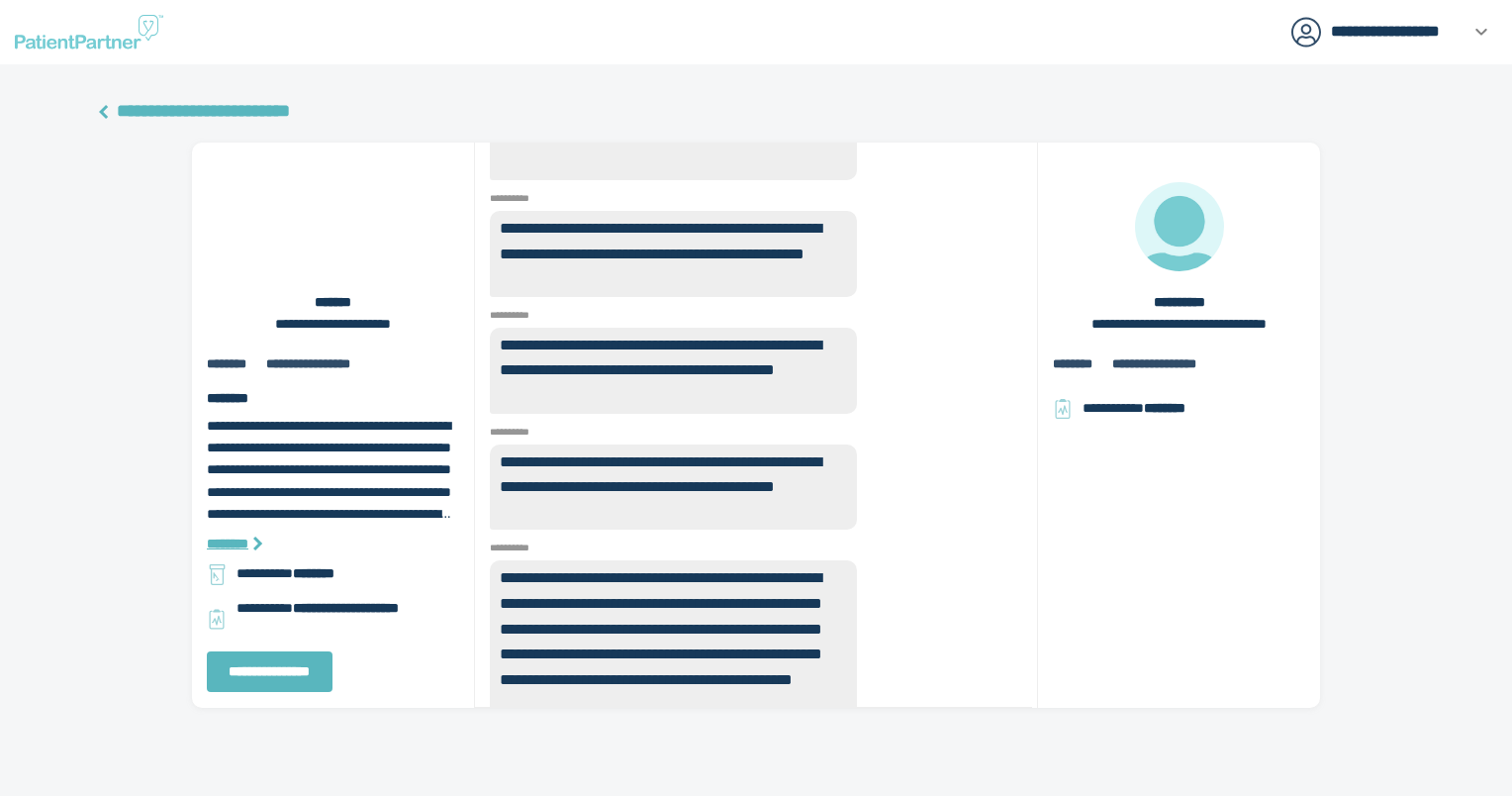 scroll, scrollTop: 0, scrollLeft: 0, axis: both 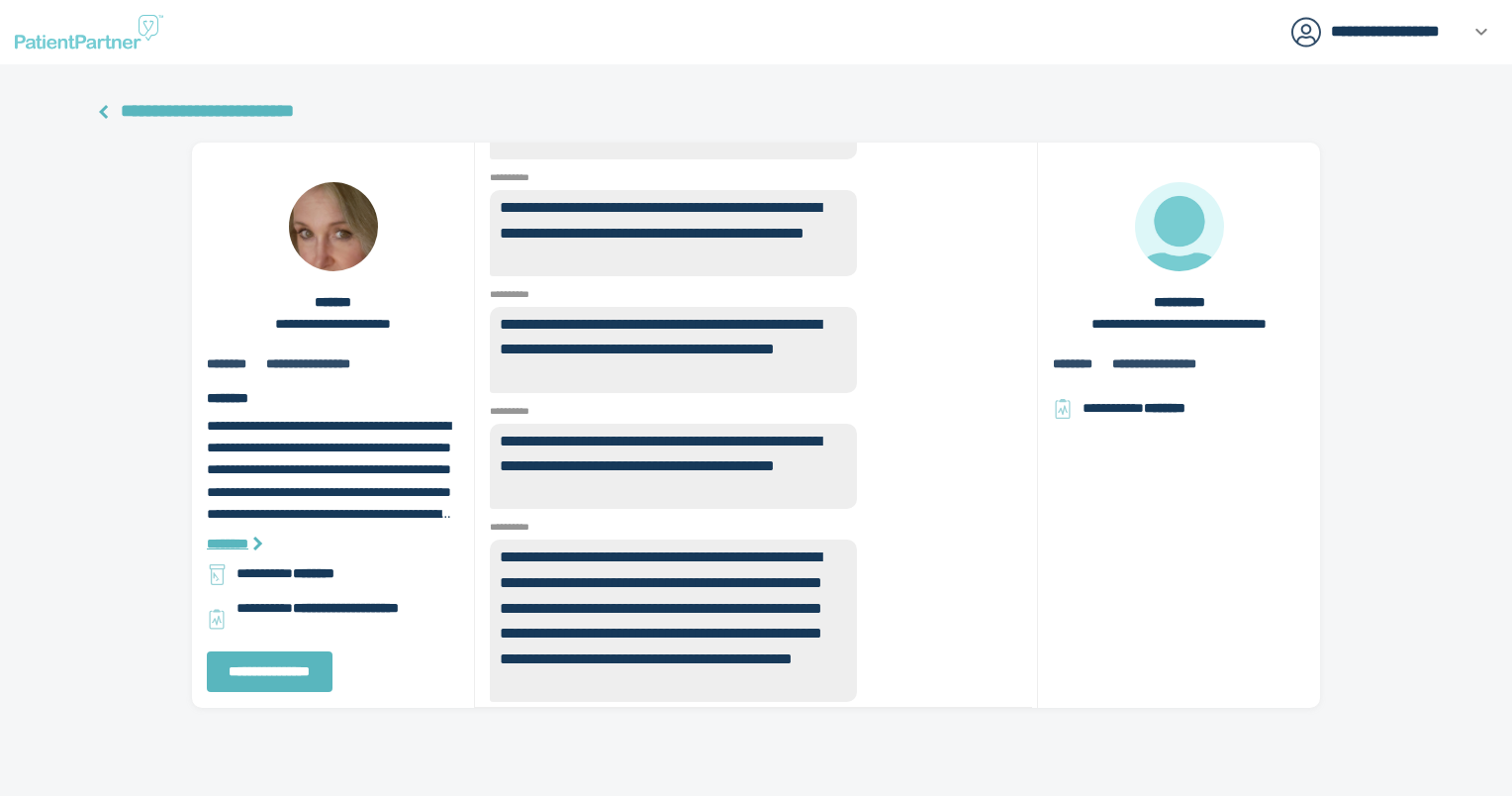 click on "**********" at bounding box center [207, 111] 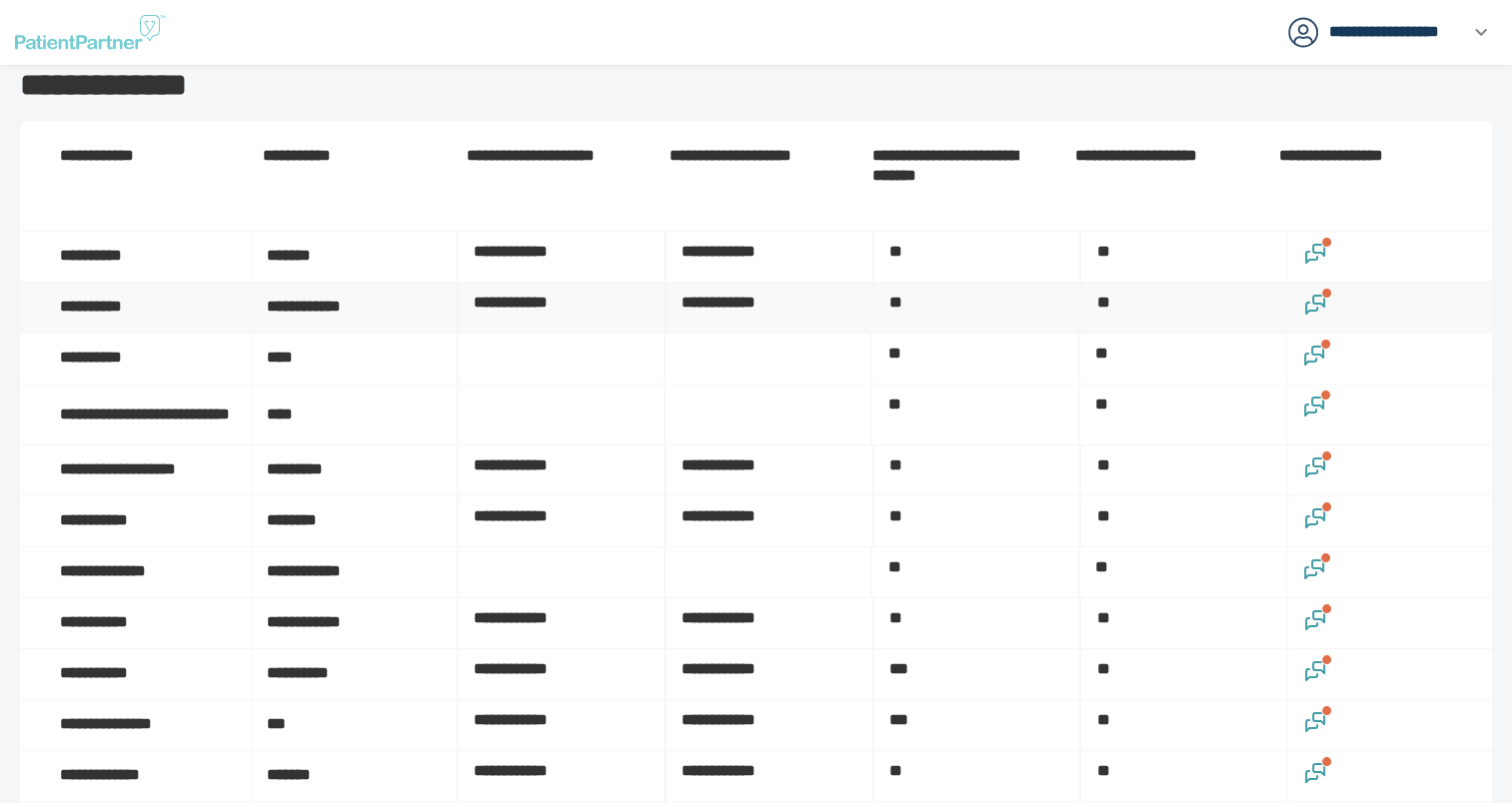click at bounding box center (1326, 293) 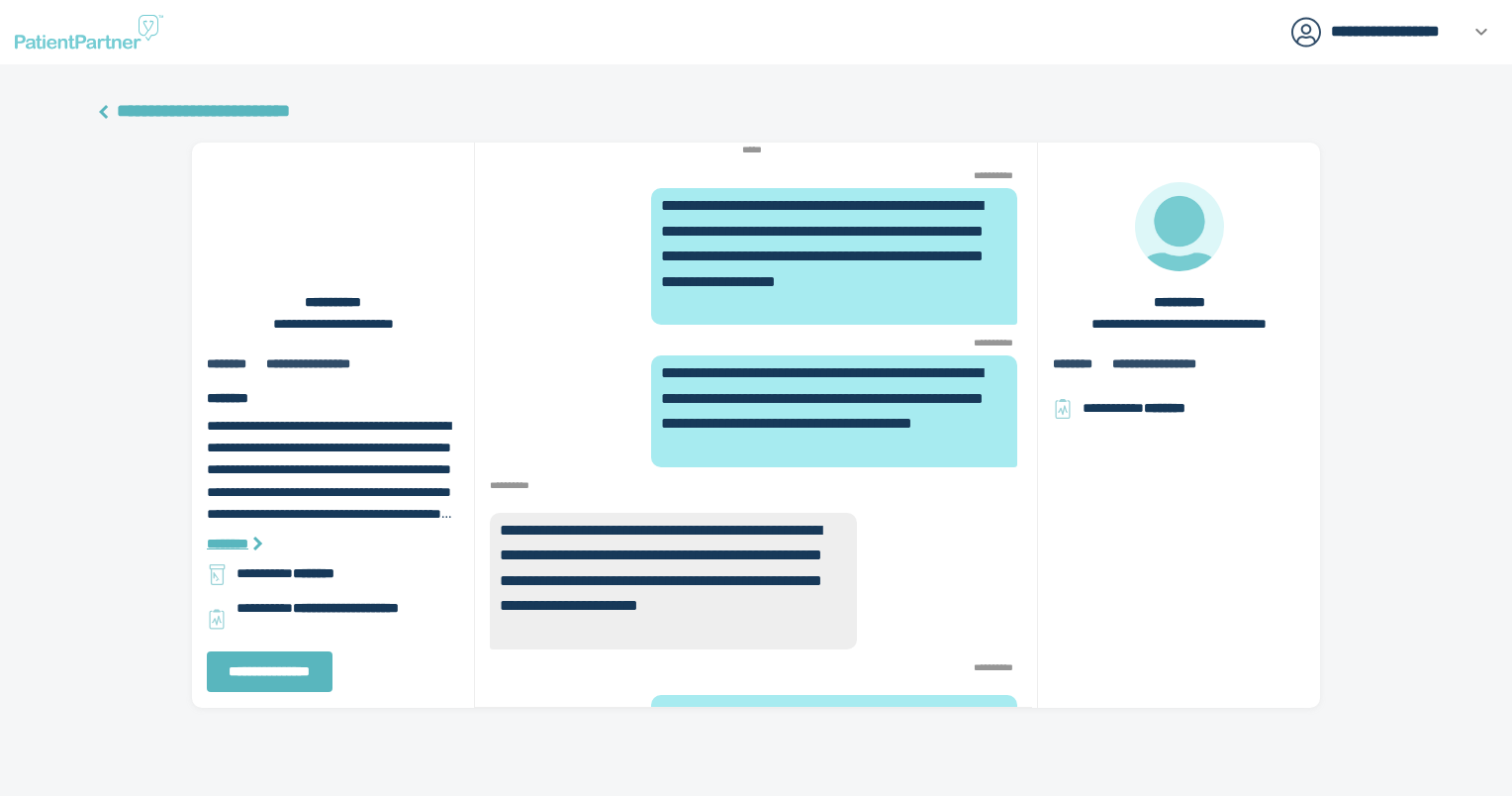 scroll, scrollTop: 0, scrollLeft: 0, axis: both 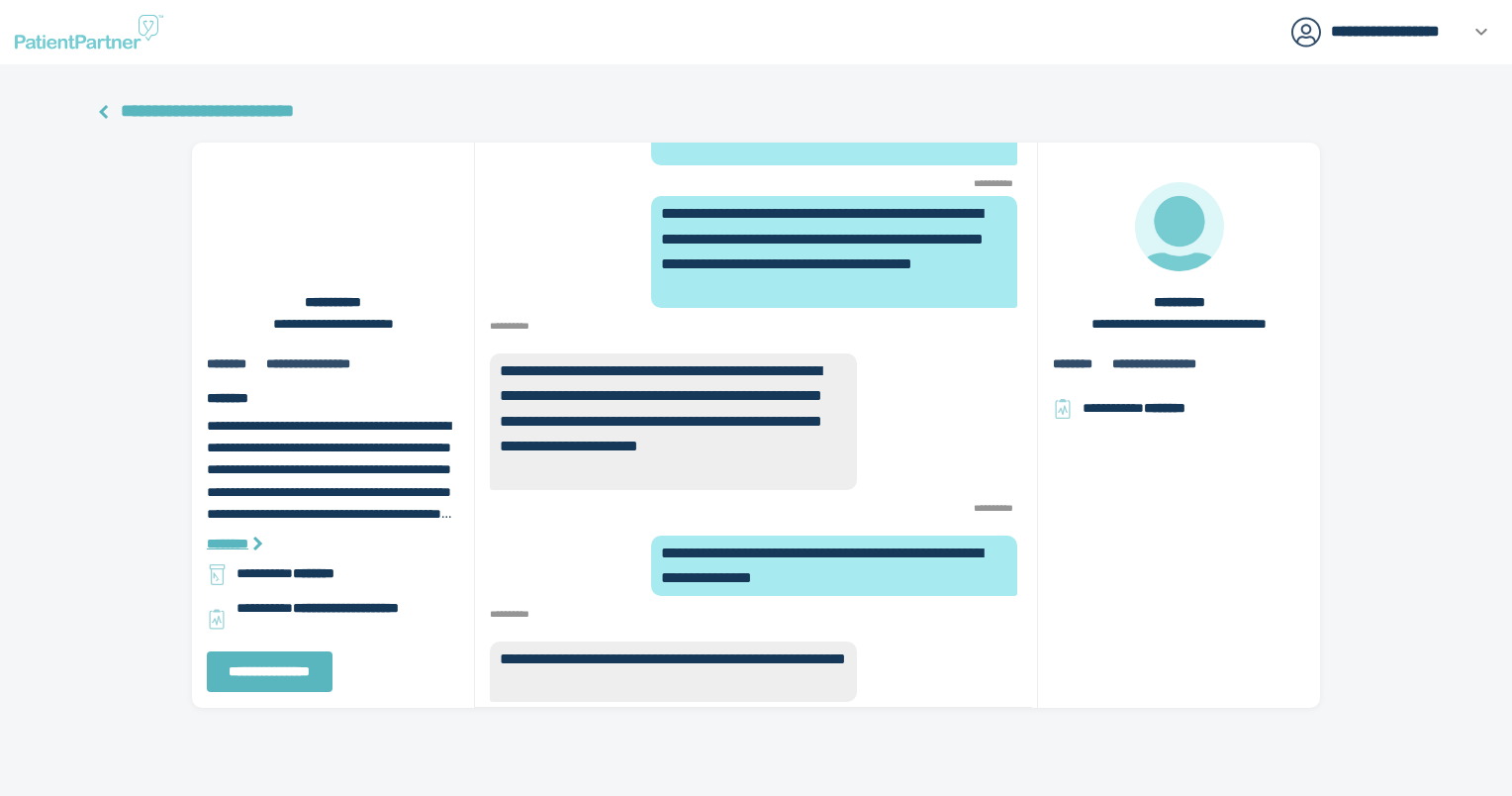 click on "**********" at bounding box center (203, 111) 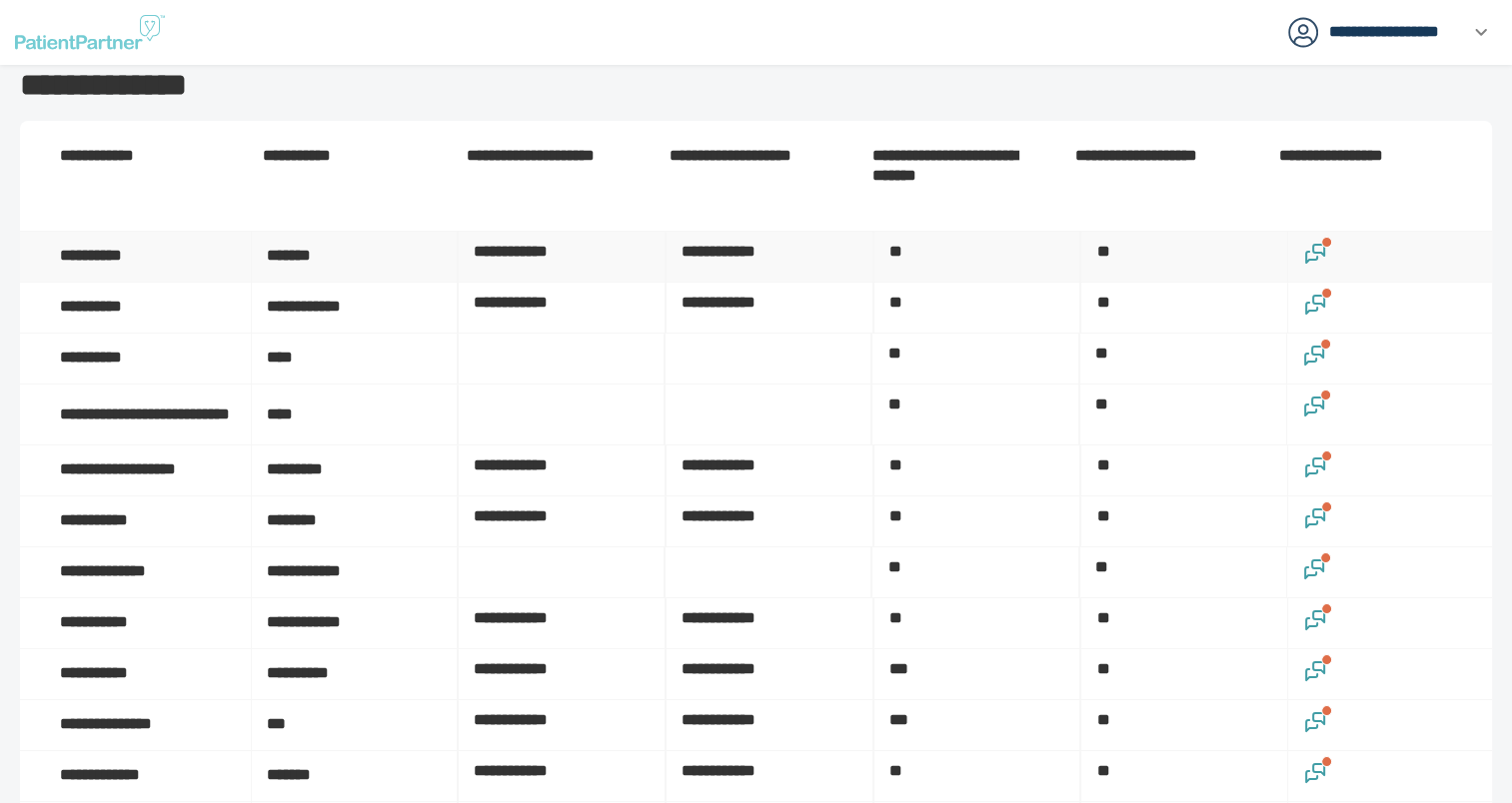 click 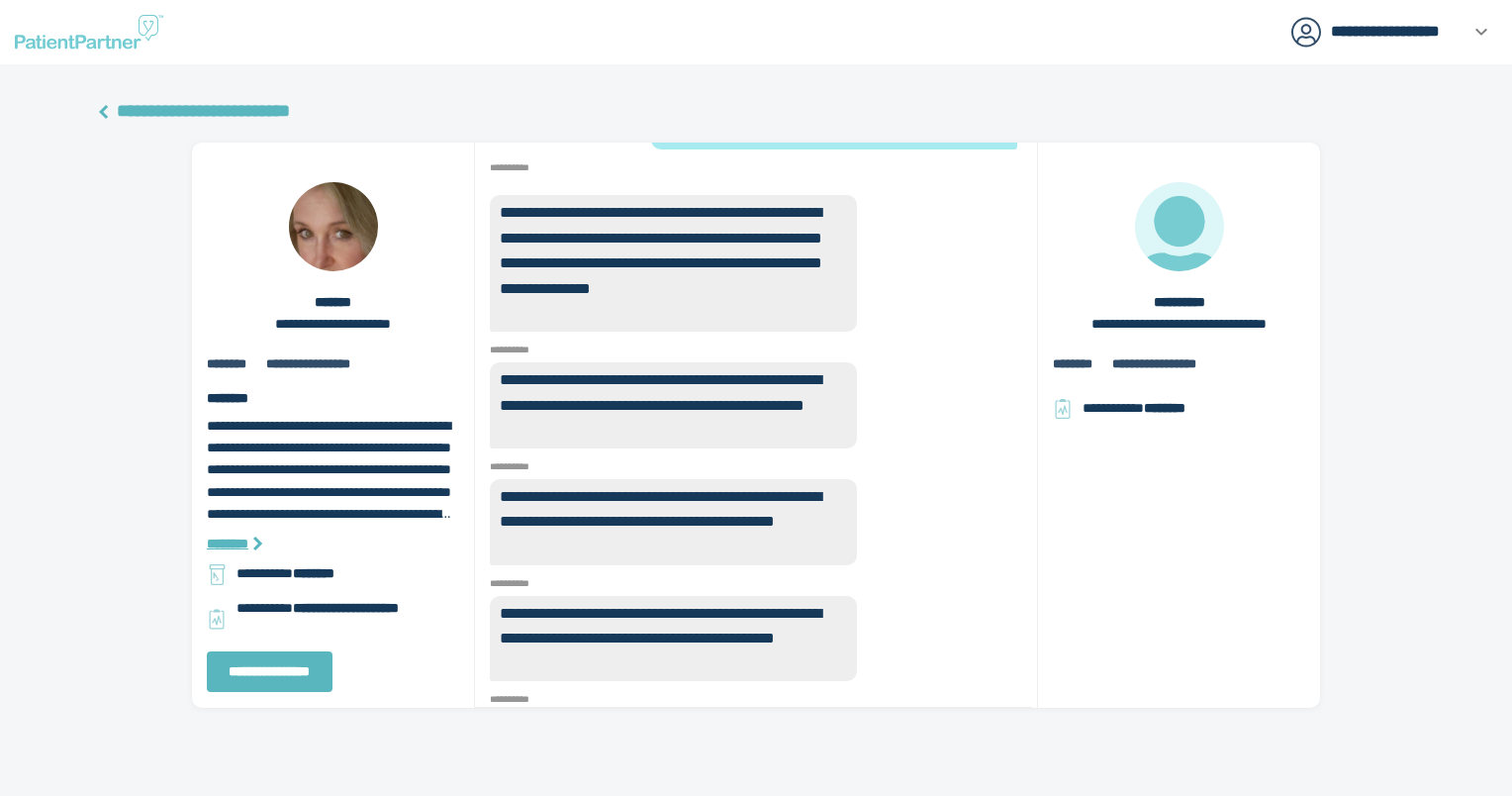 scroll, scrollTop: -439, scrollLeft: 0, axis: vertical 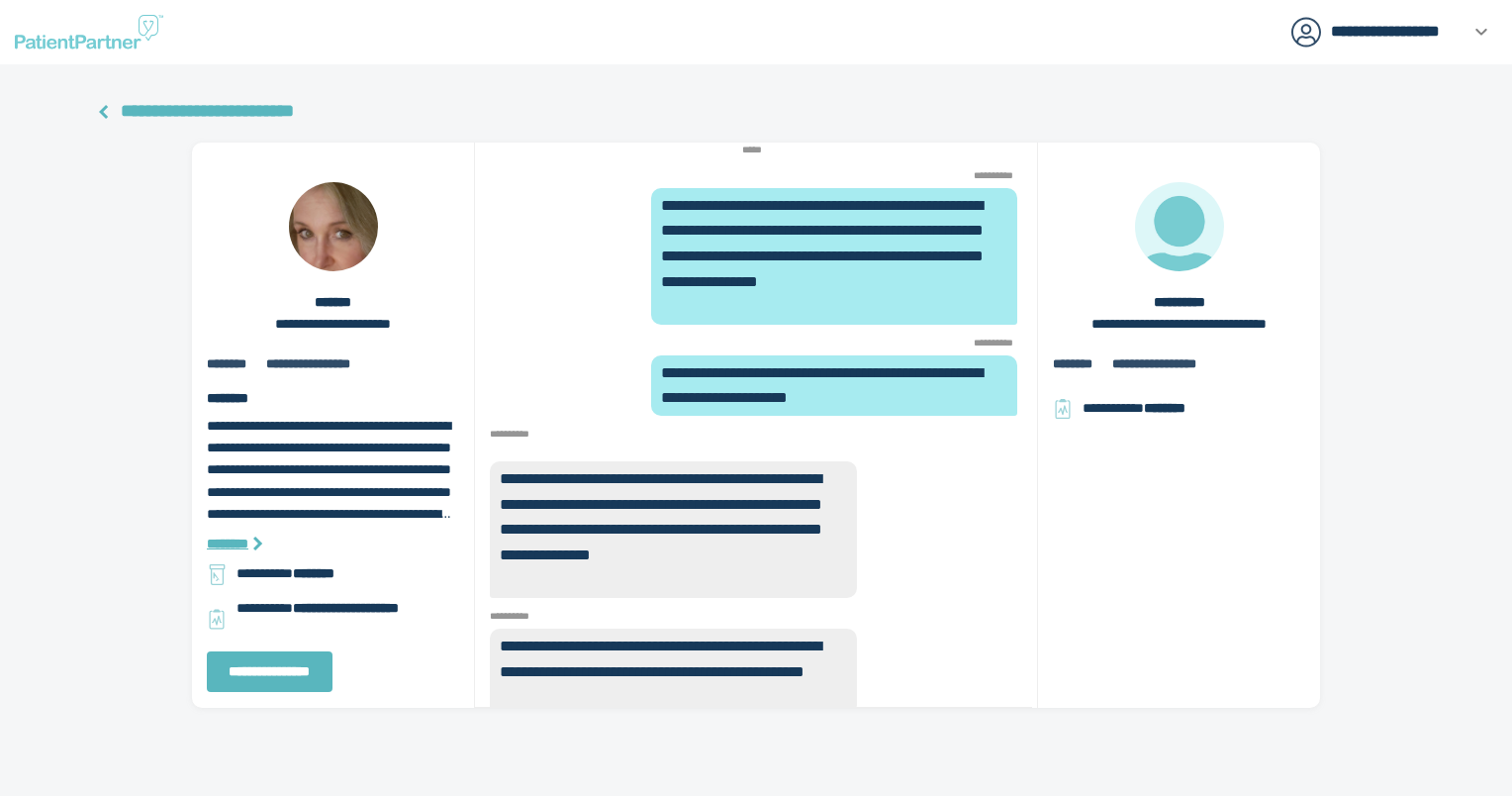 click on "**********" at bounding box center [207, 111] 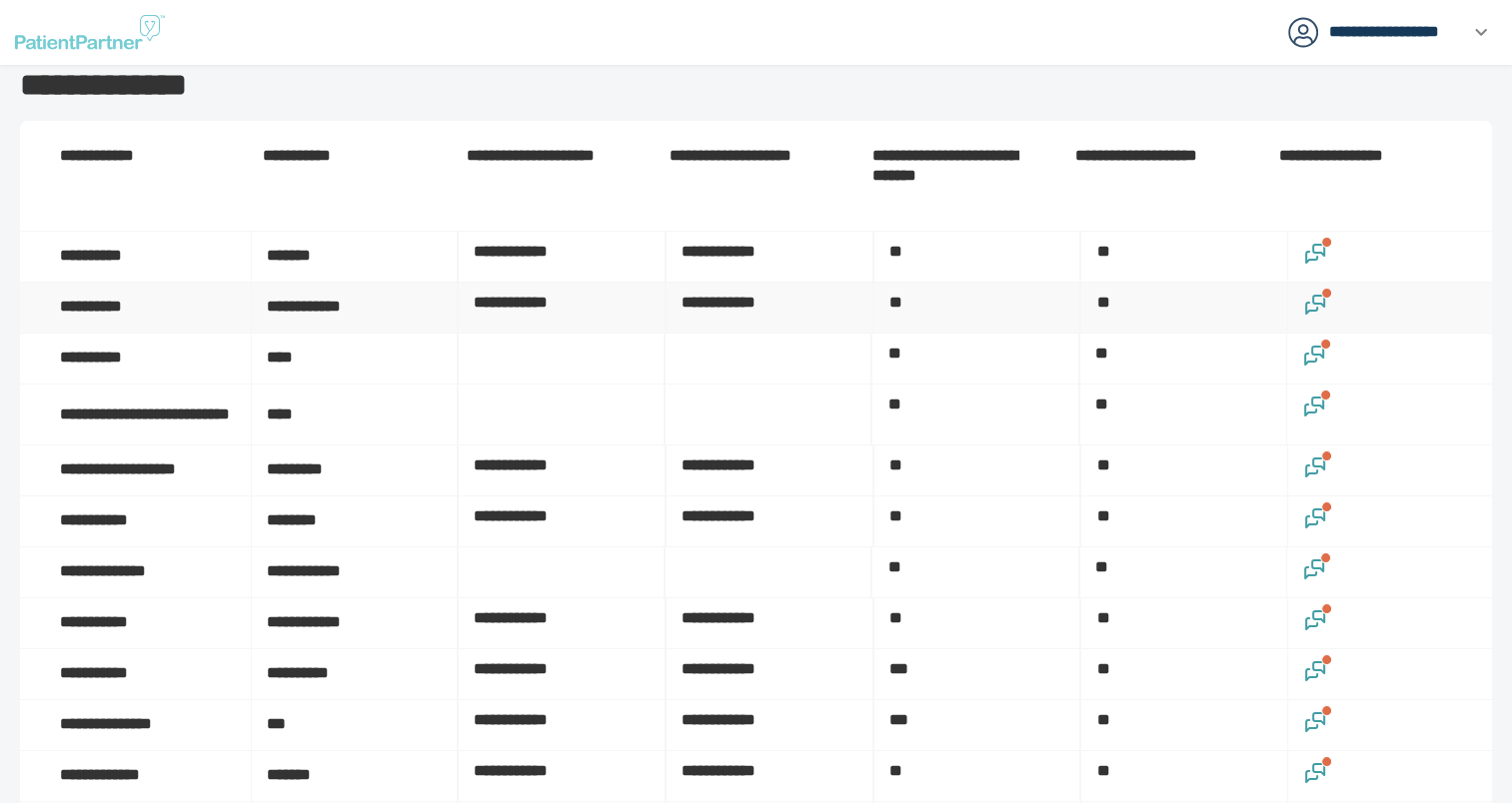click at bounding box center [1390, 308] 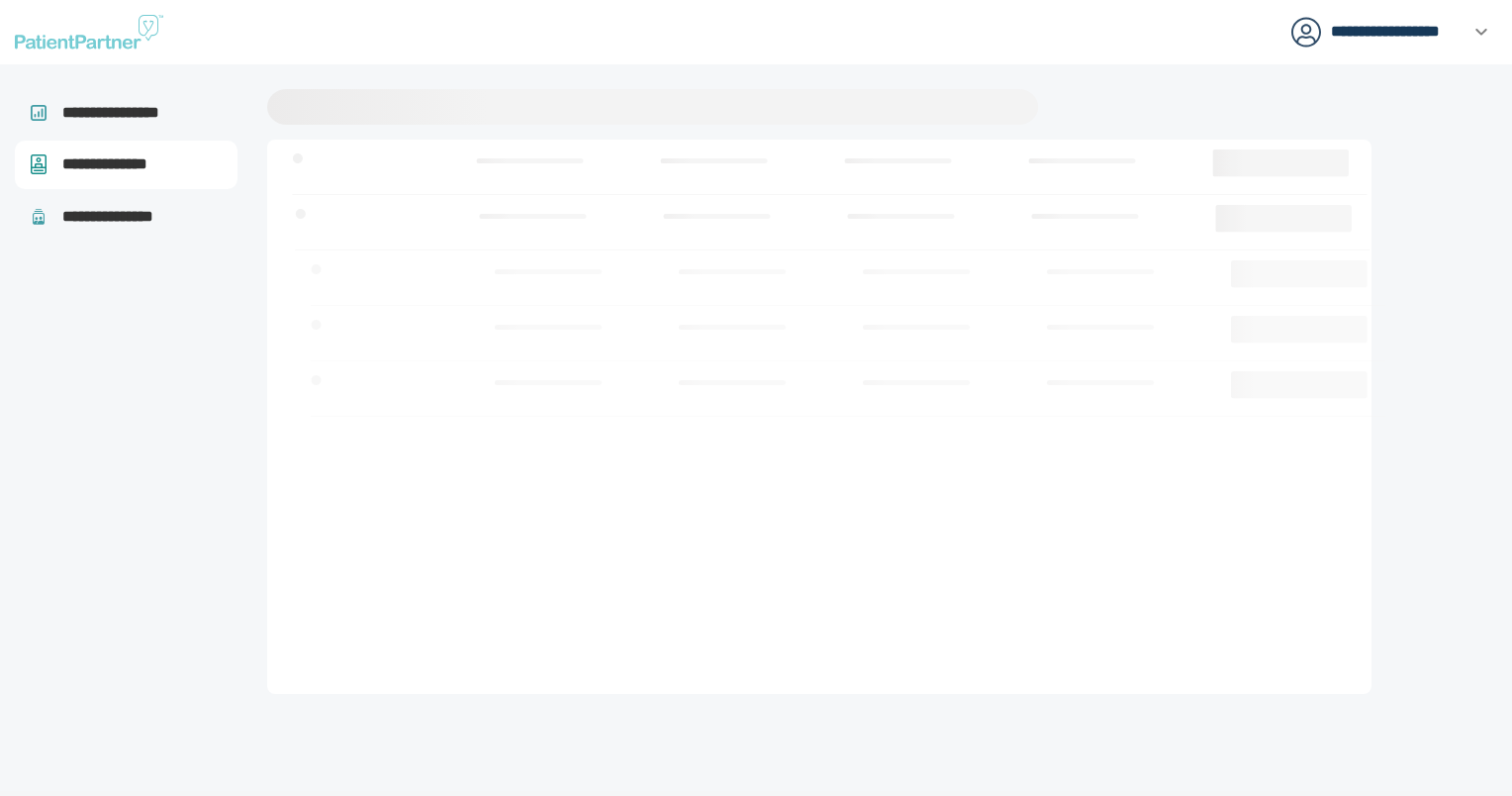 scroll, scrollTop: 0, scrollLeft: 0, axis: both 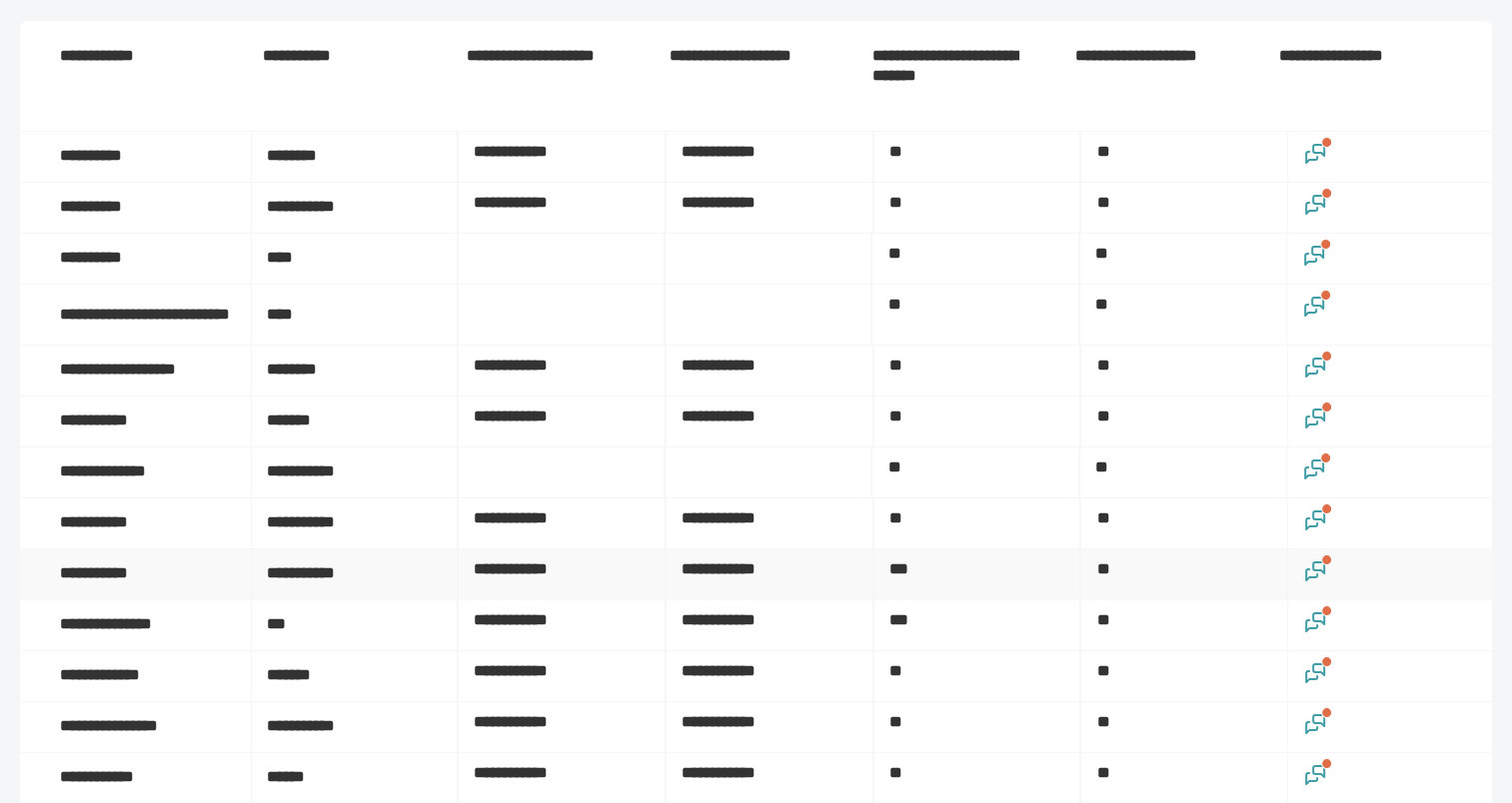 click at bounding box center [1326, 559] 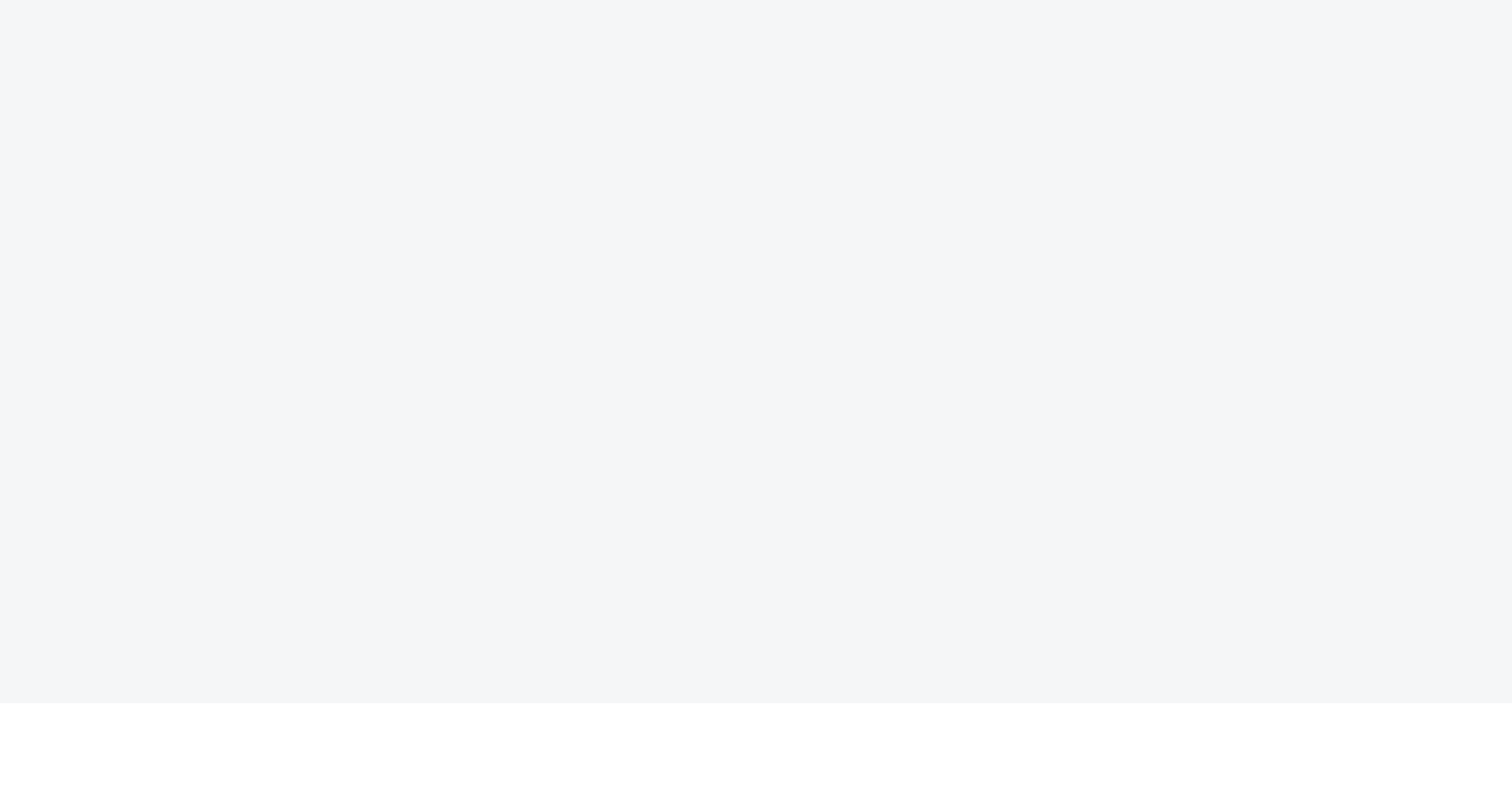 scroll, scrollTop: 0, scrollLeft: 0, axis: both 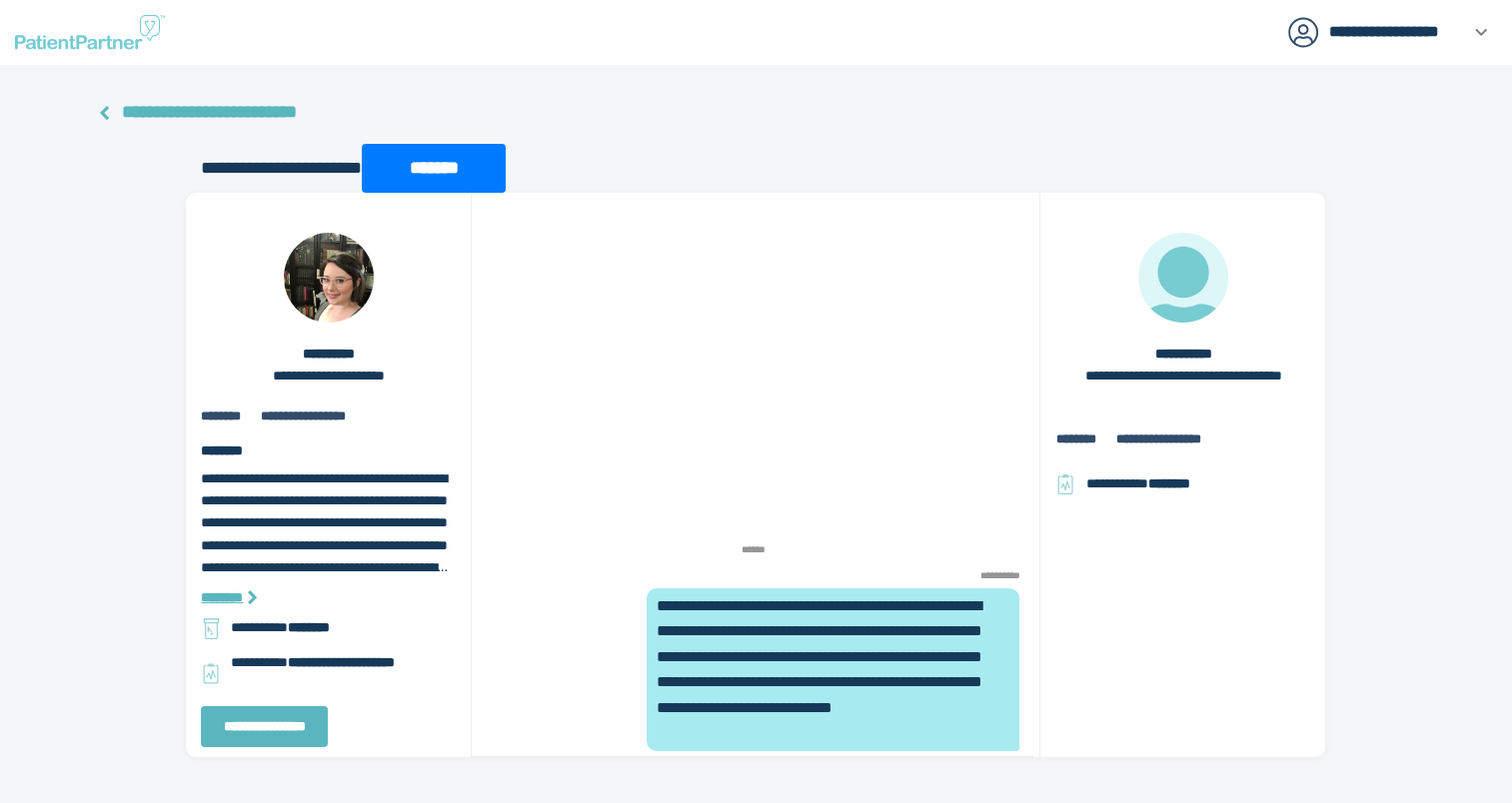 click on "**********" at bounding box center [209, 112] 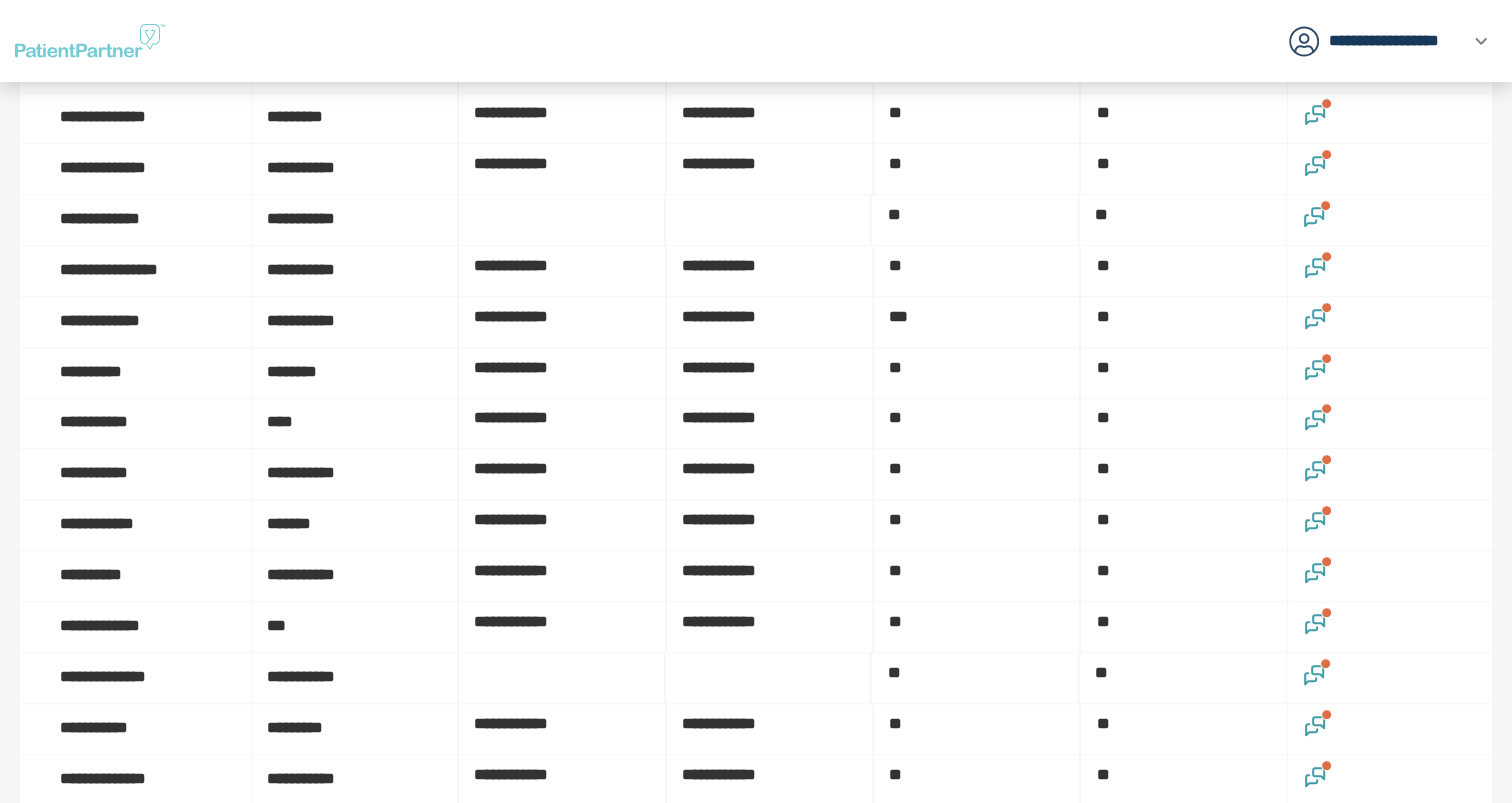 scroll, scrollTop: 999, scrollLeft: 0, axis: vertical 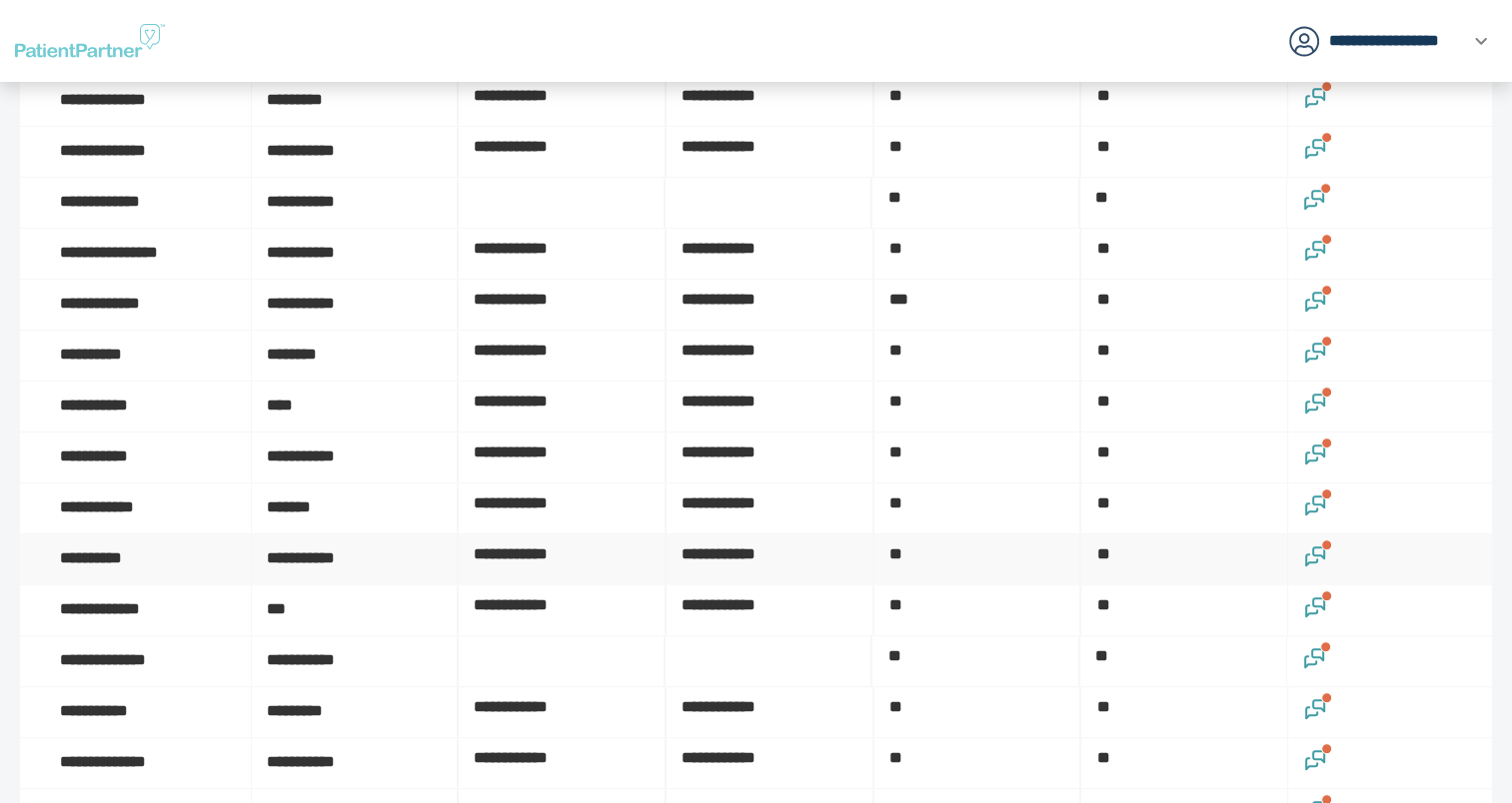 click at bounding box center [1326, 544] 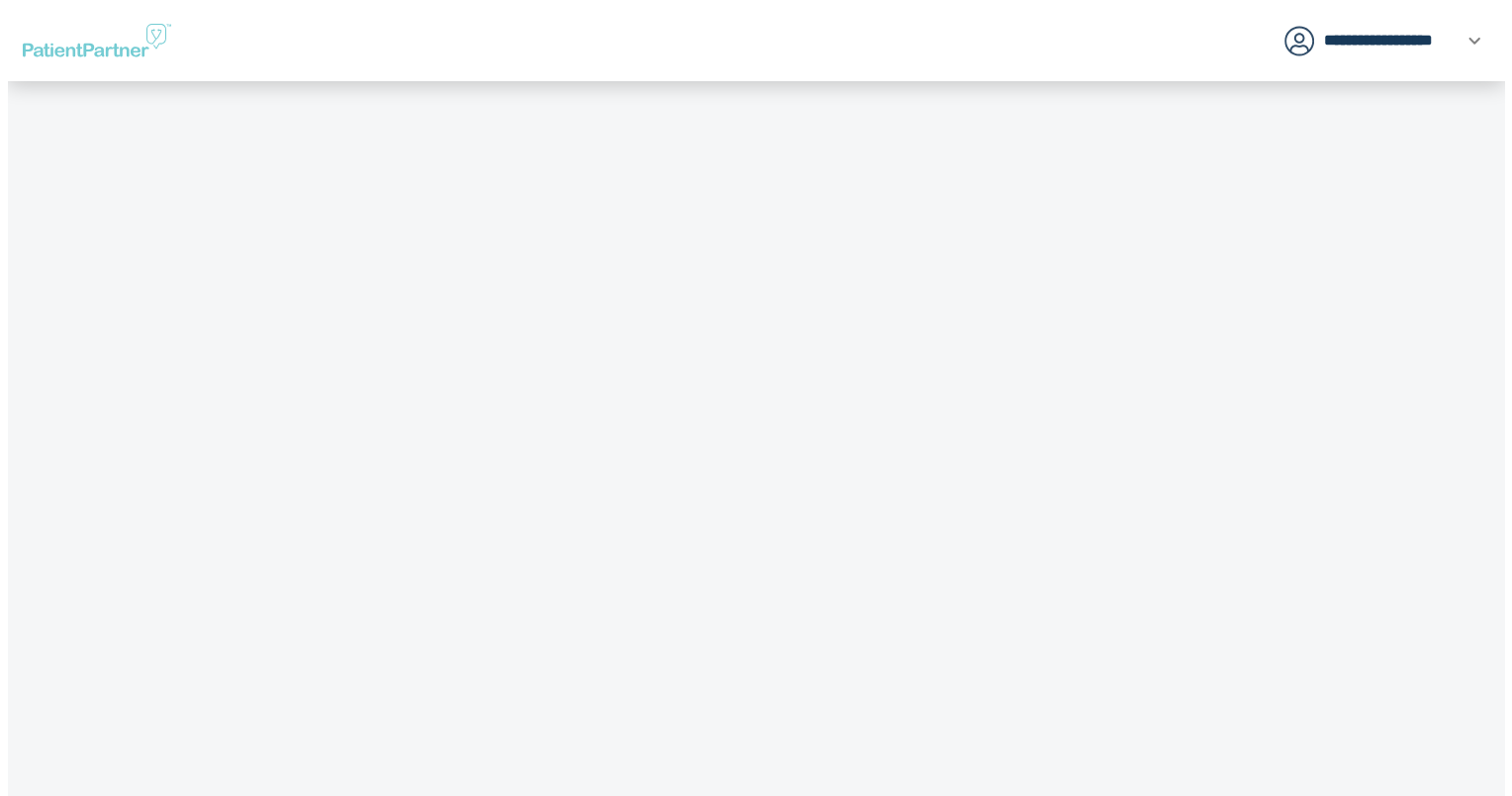 scroll, scrollTop: 0, scrollLeft: 0, axis: both 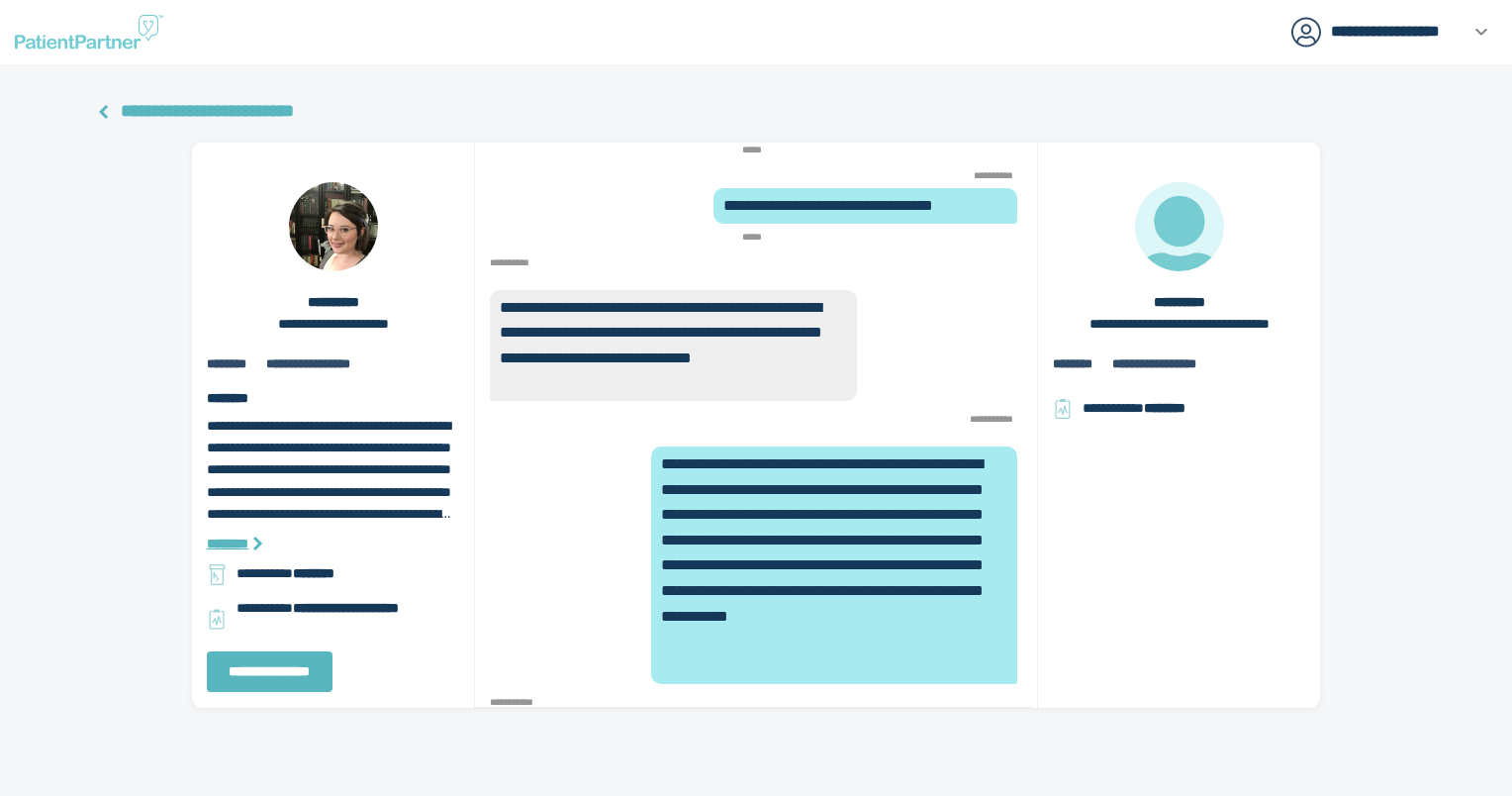 click on "**********" at bounding box center [207, 111] 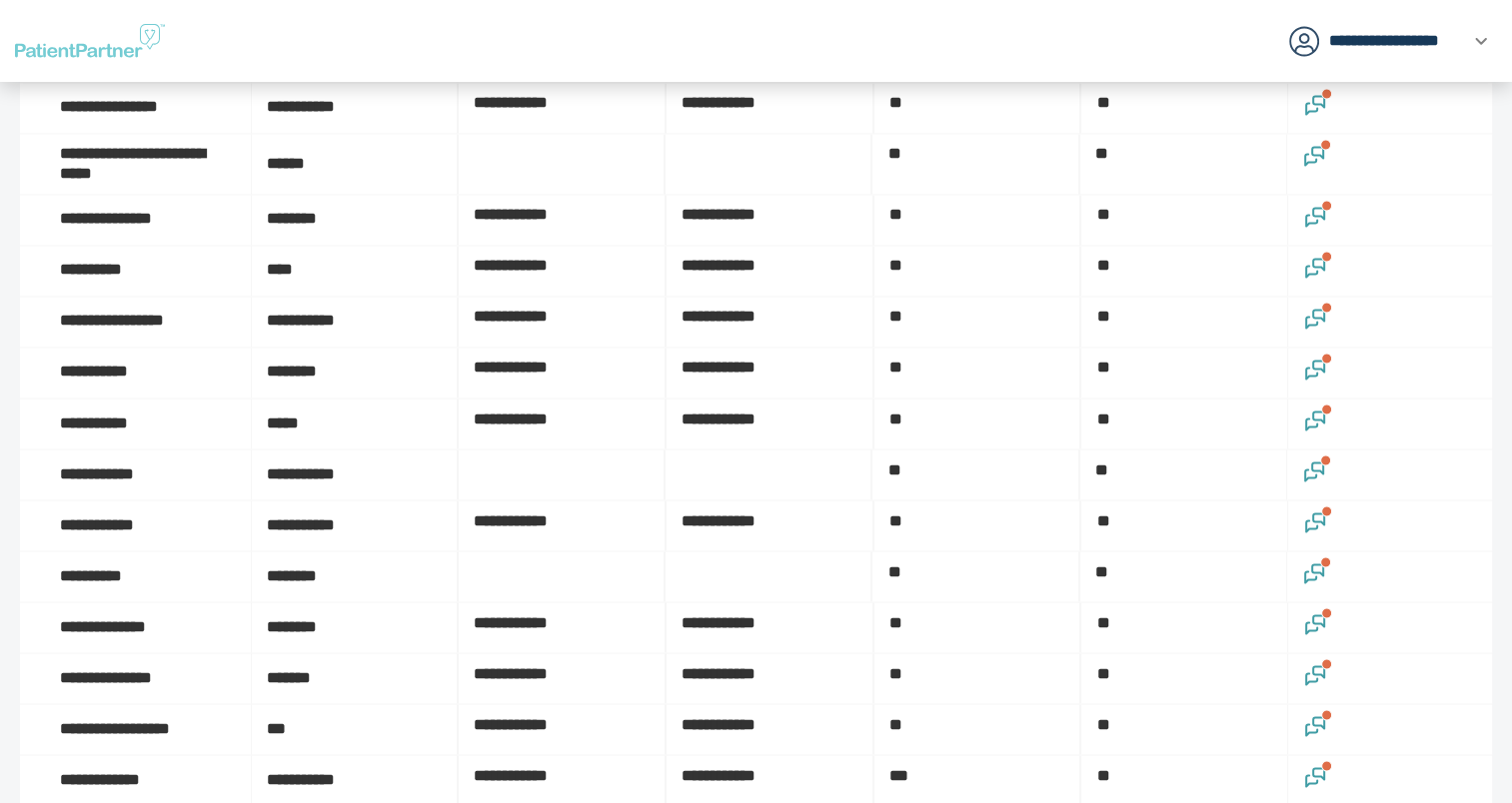 scroll, scrollTop: 3496, scrollLeft: 0, axis: vertical 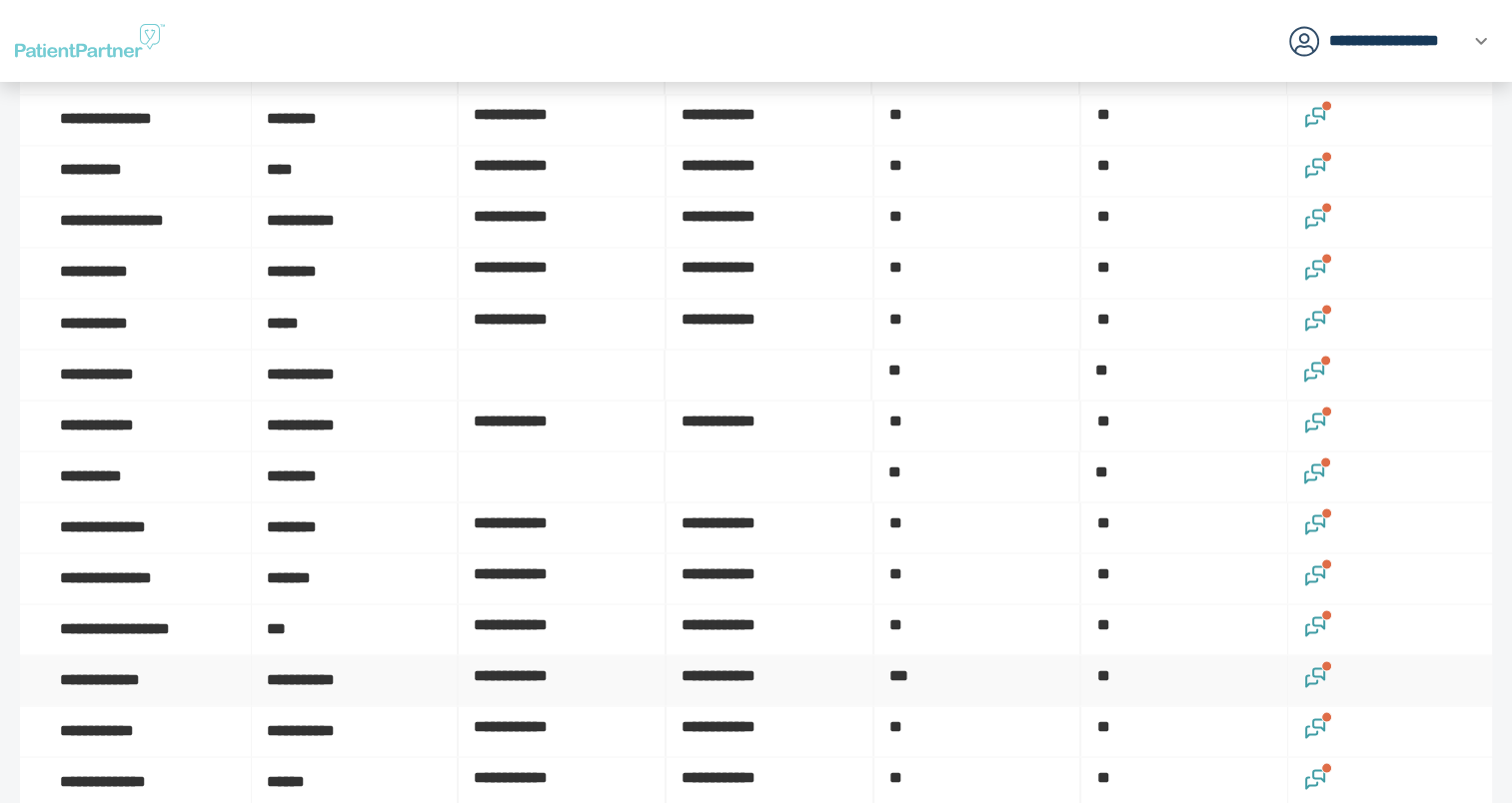 click 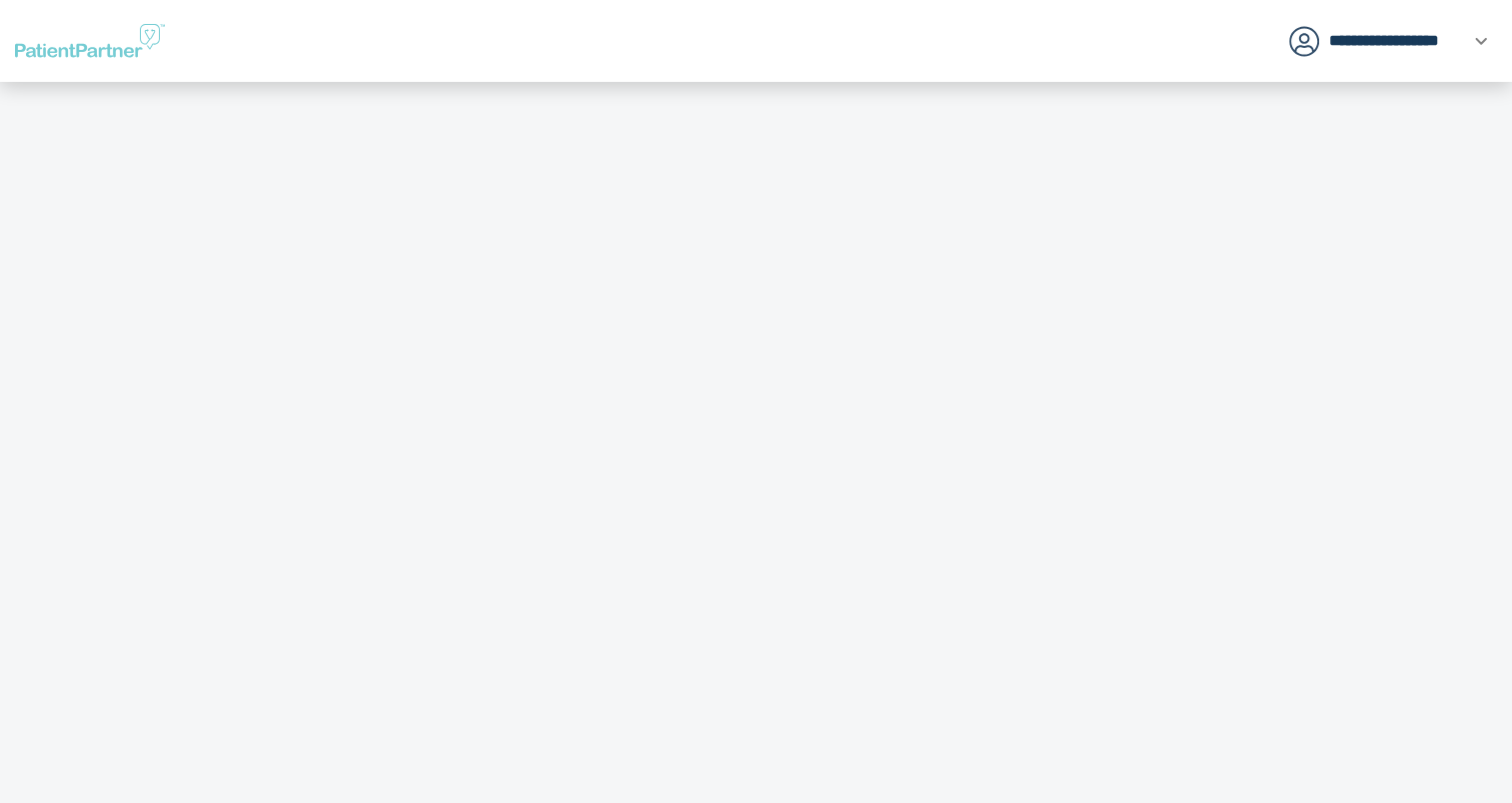 scroll, scrollTop: 0, scrollLeft: 0, axis: both 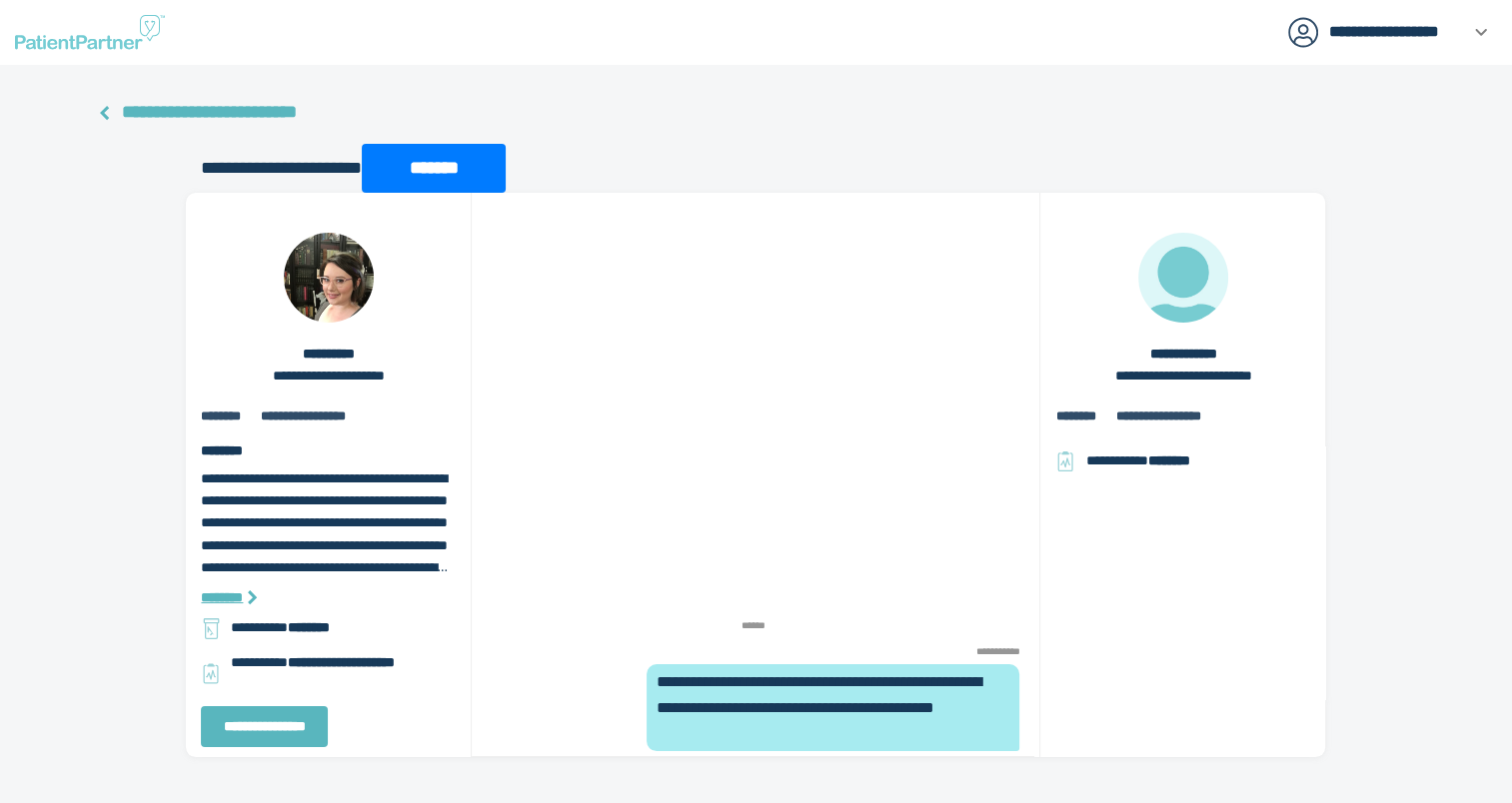 click on "**********" at bounding box center [209, 112] 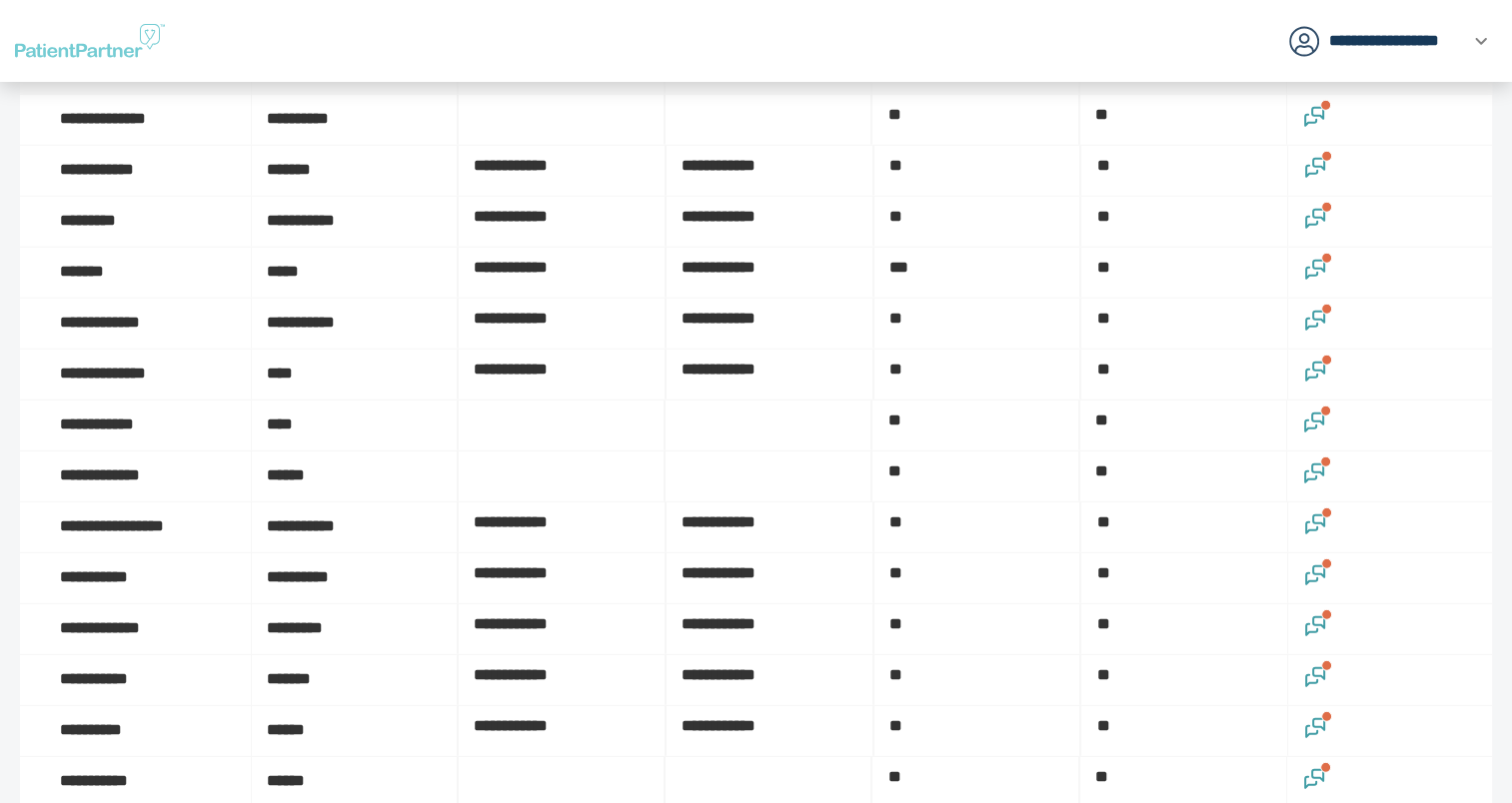 scroll, scrollTop: 5693, scrollLeft: 0, axis: vertical 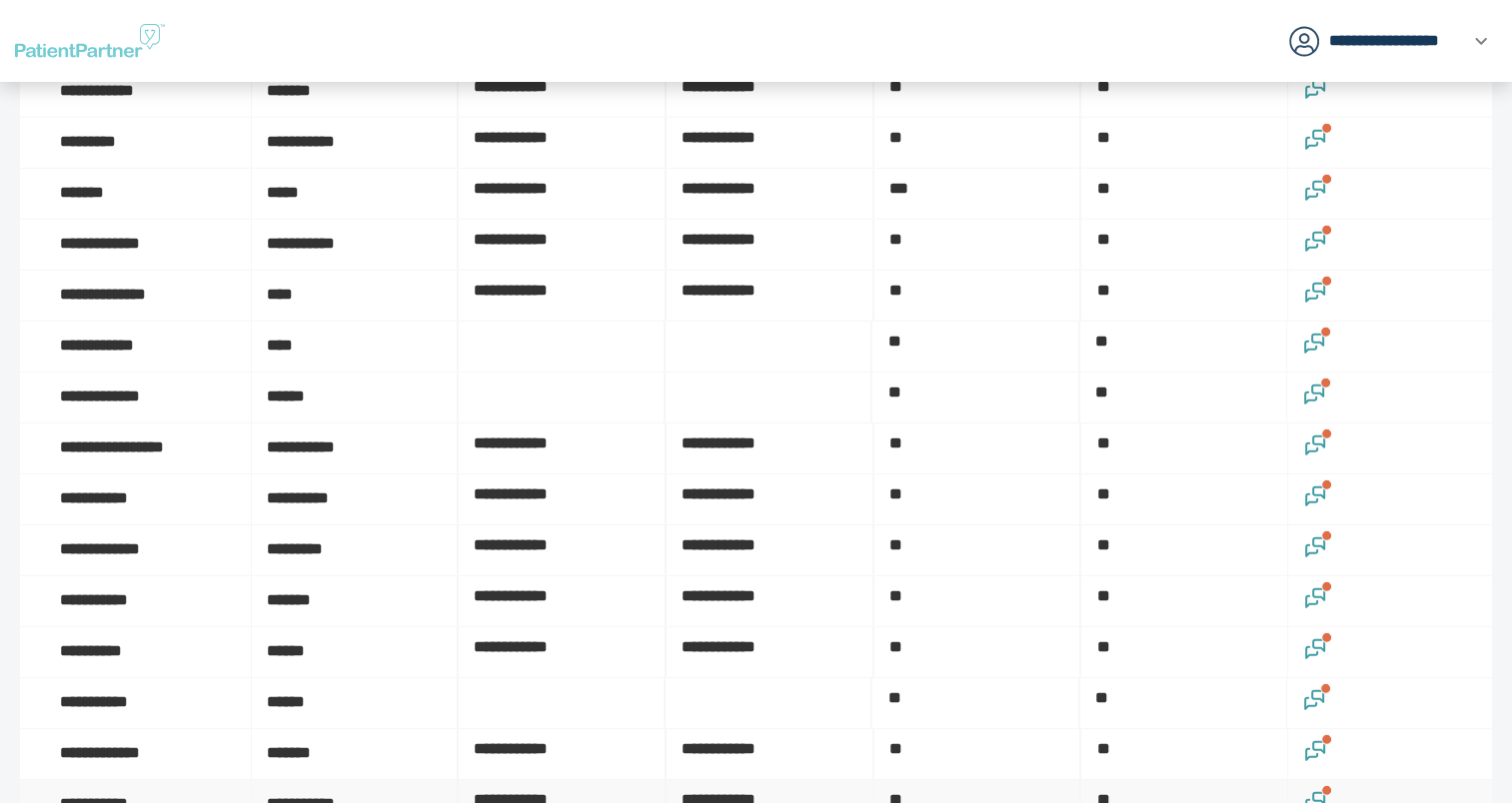 click at bounding box center (1326, 790) 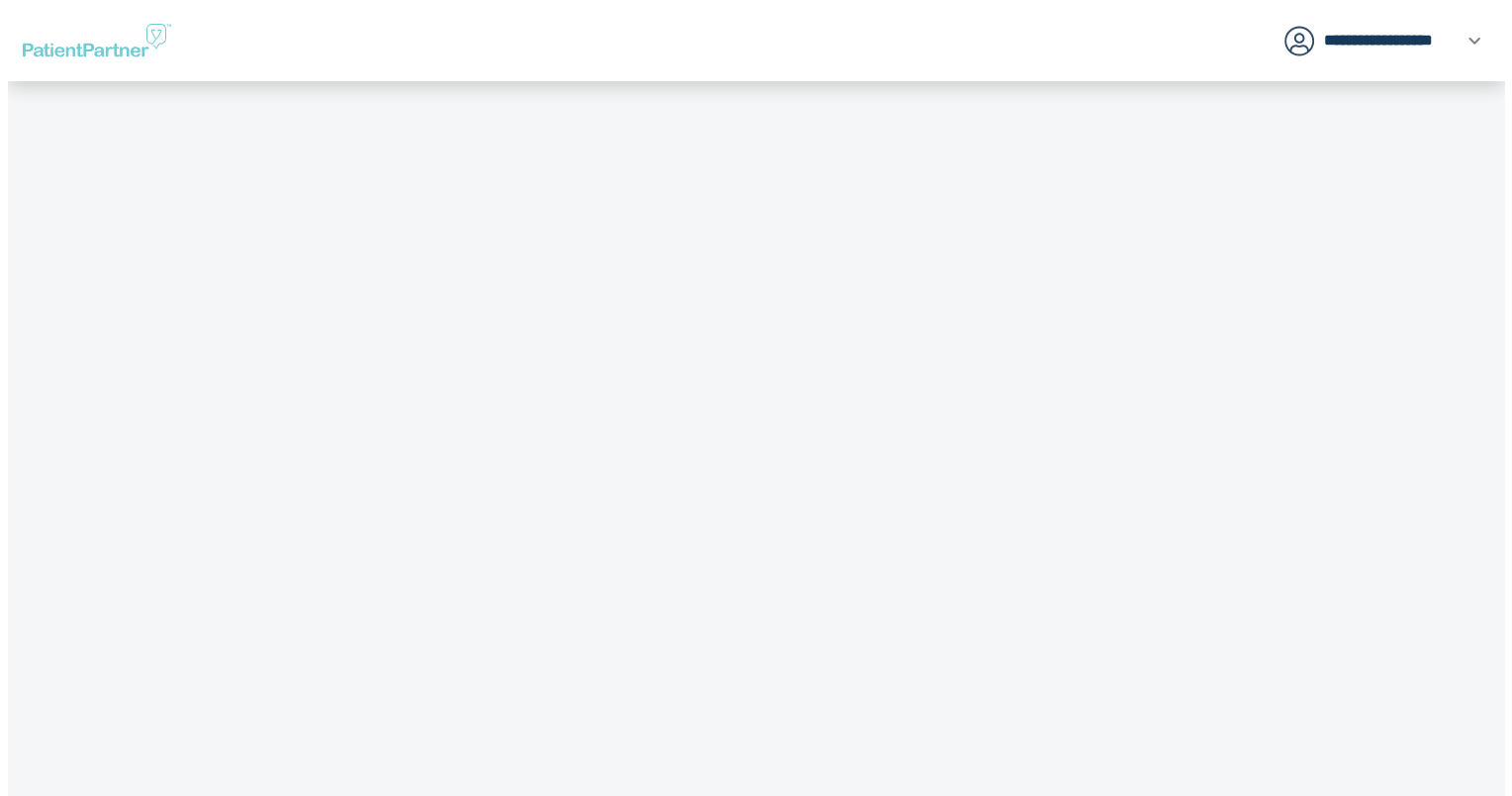 scroll, scrollTop: 0, scrollLeft: 0, axis: both 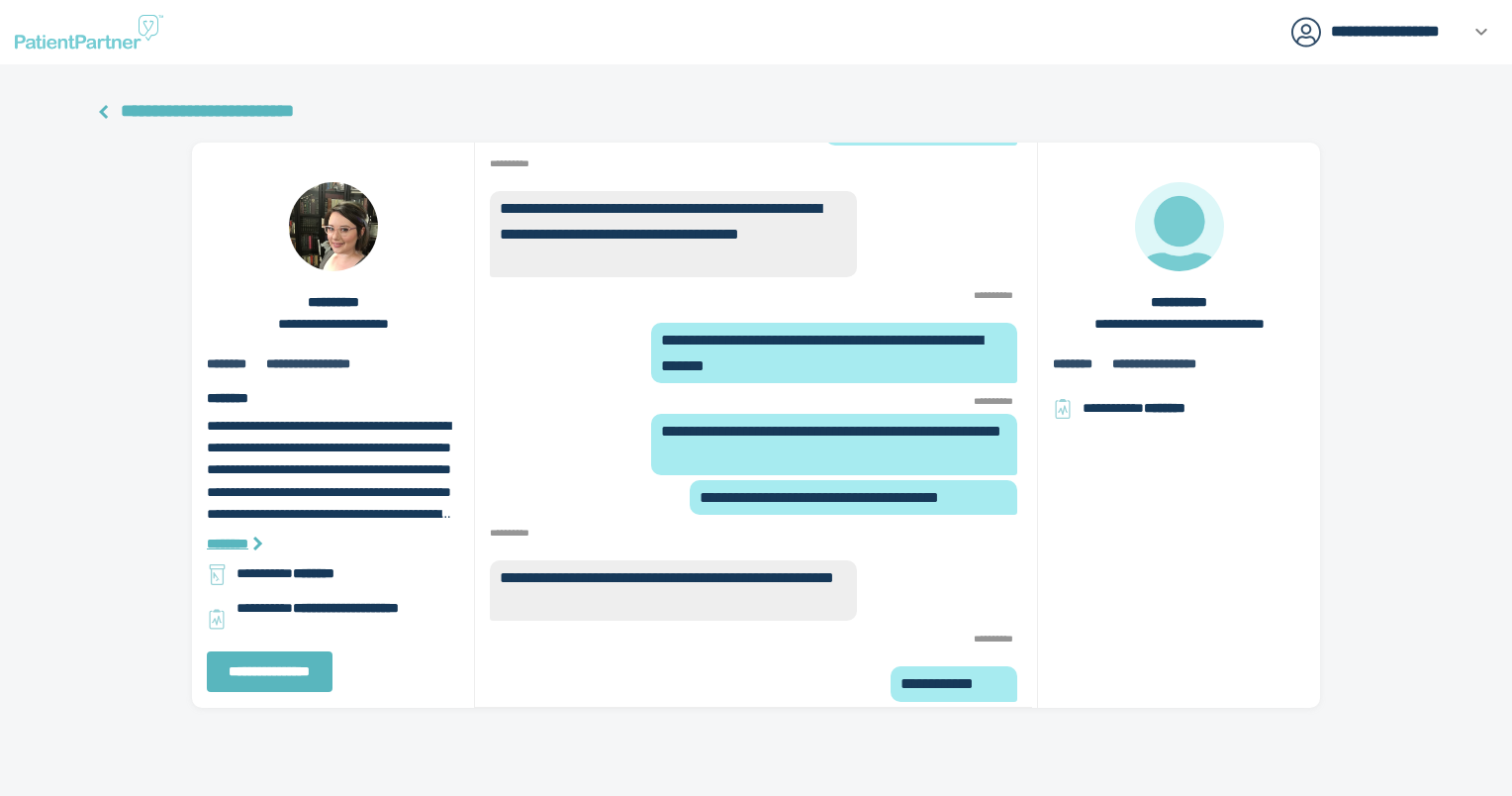 click on "**********" at bounding box center [207, 111] 